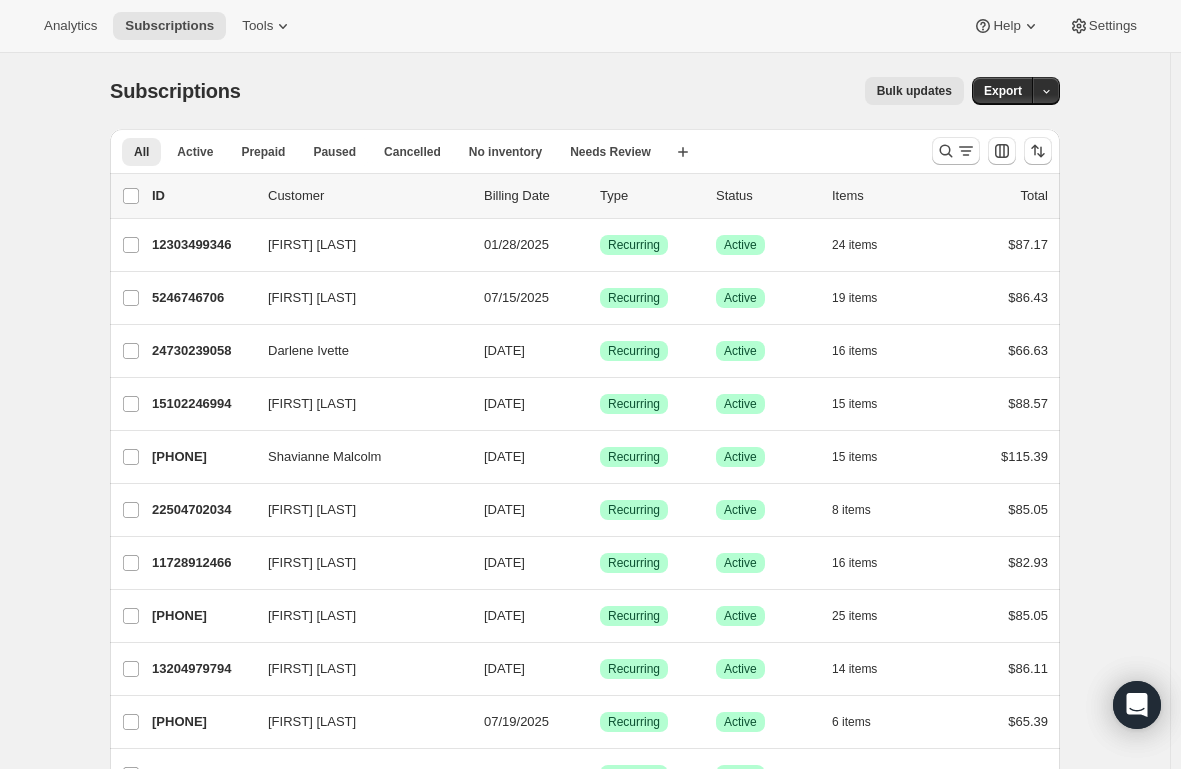 scroll, scrollTop: 0, scrollLeft: 0, axis: both 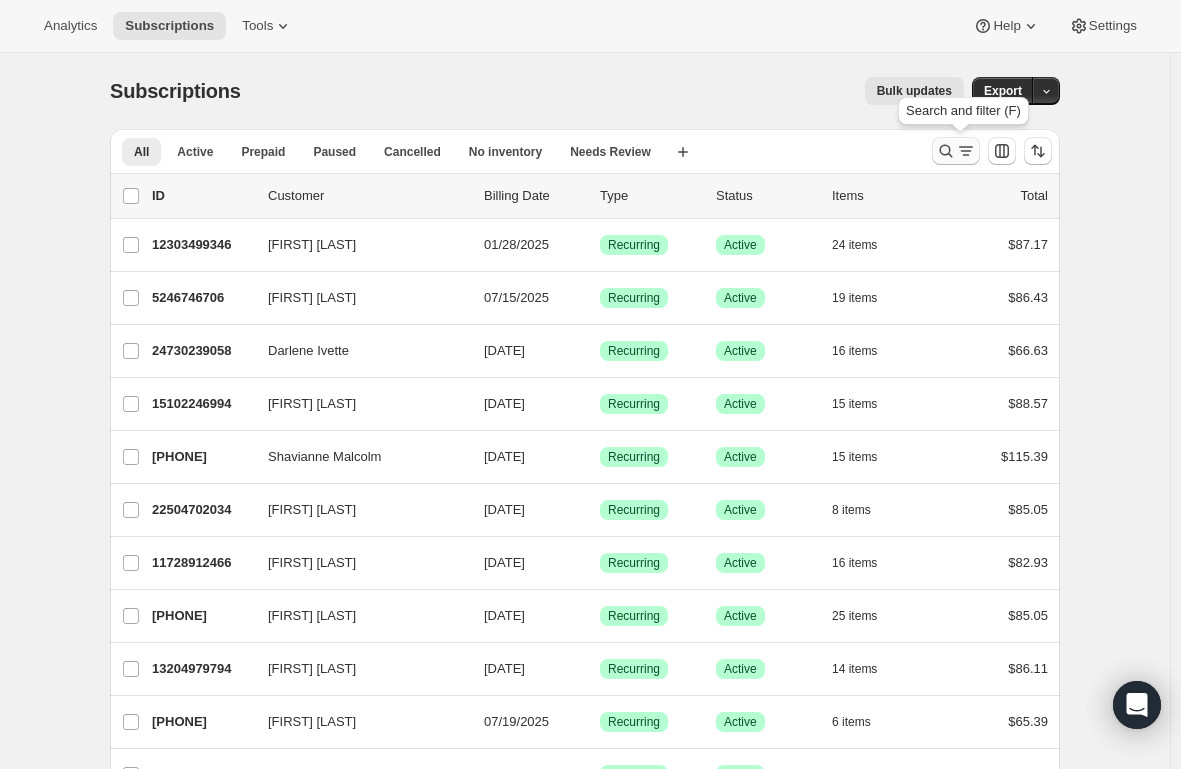 click 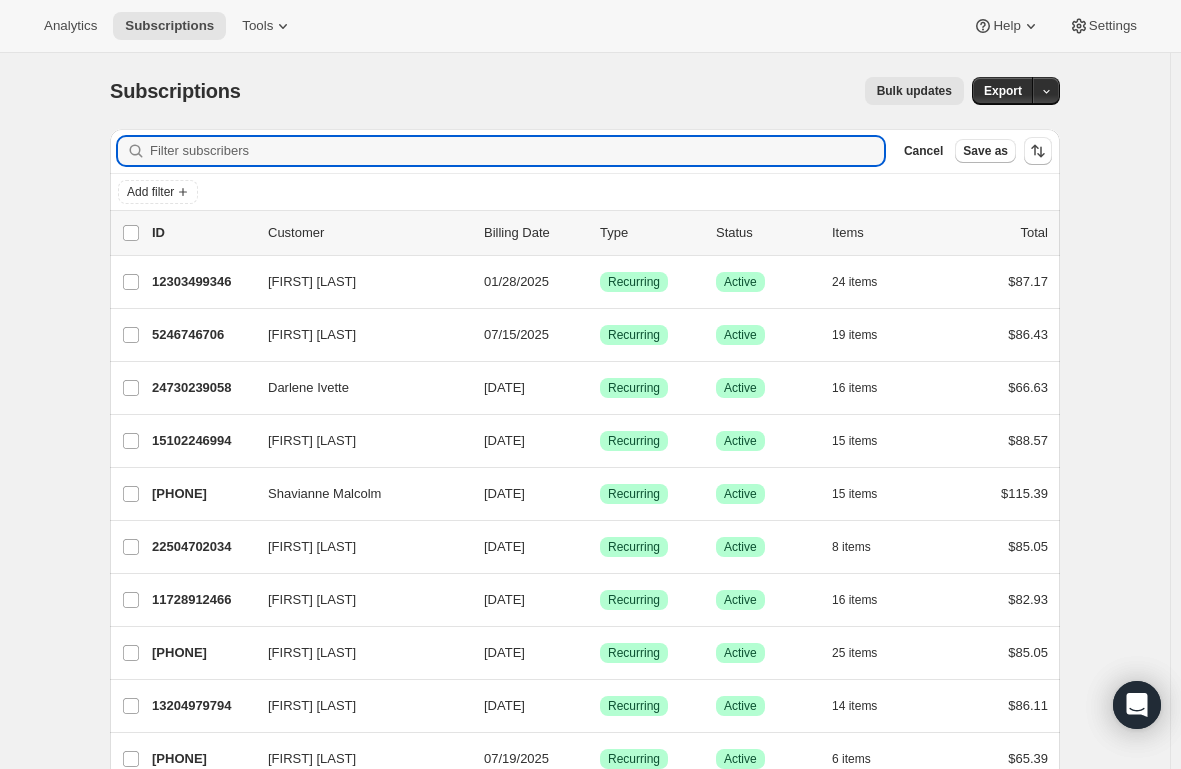 click on "Filter subscribers Cancel Save as" at bounding box center (585, 151) 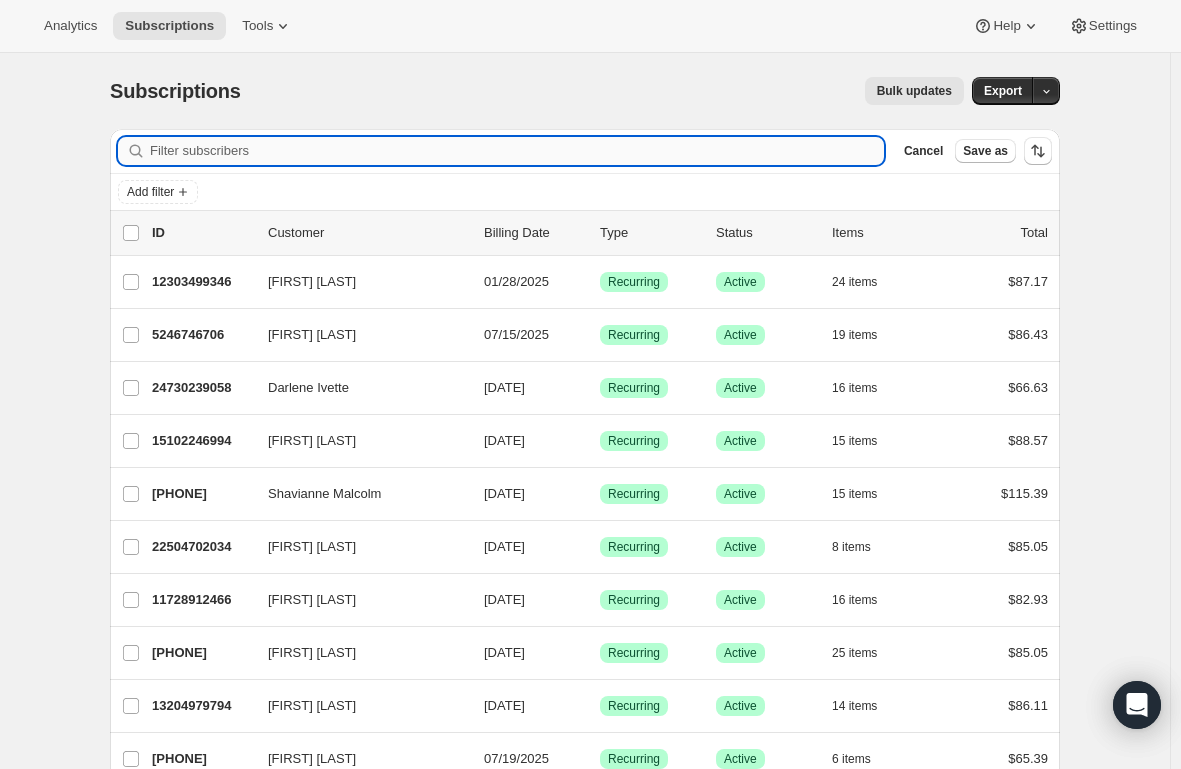 click on "Filter subscribers" at bounding box center [517, 151] 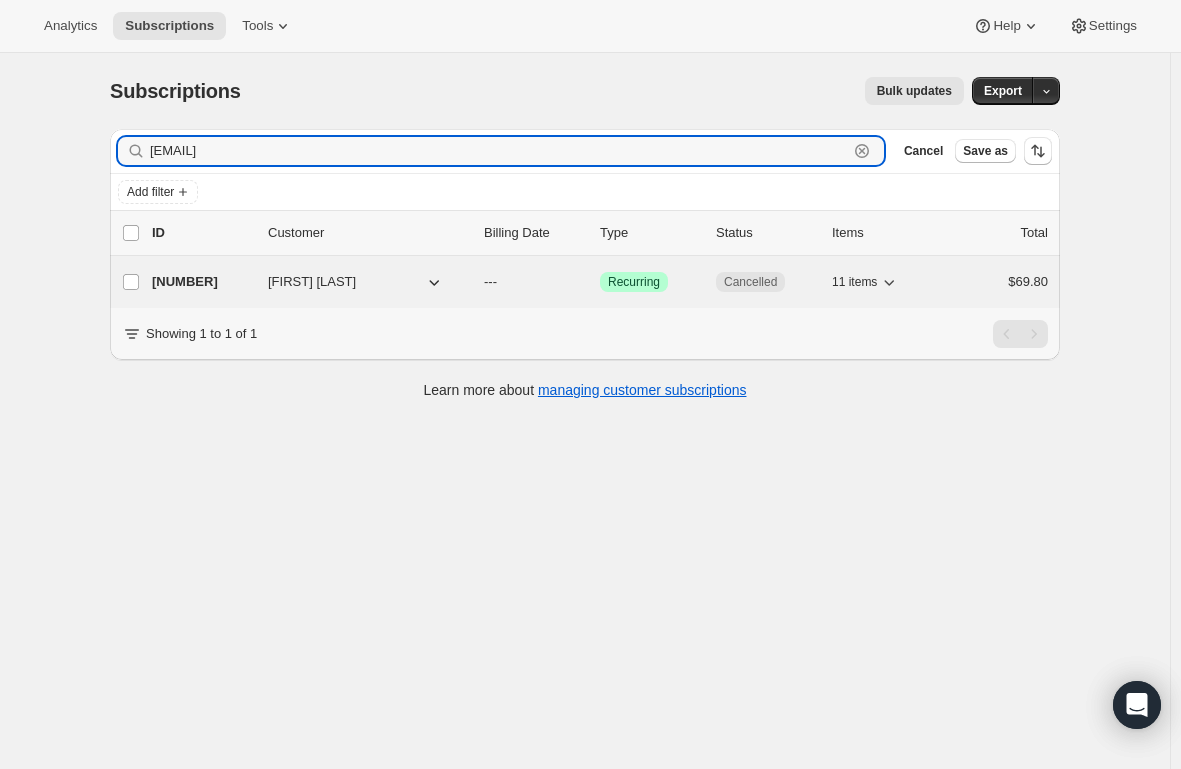 type on "[EMAIL]" 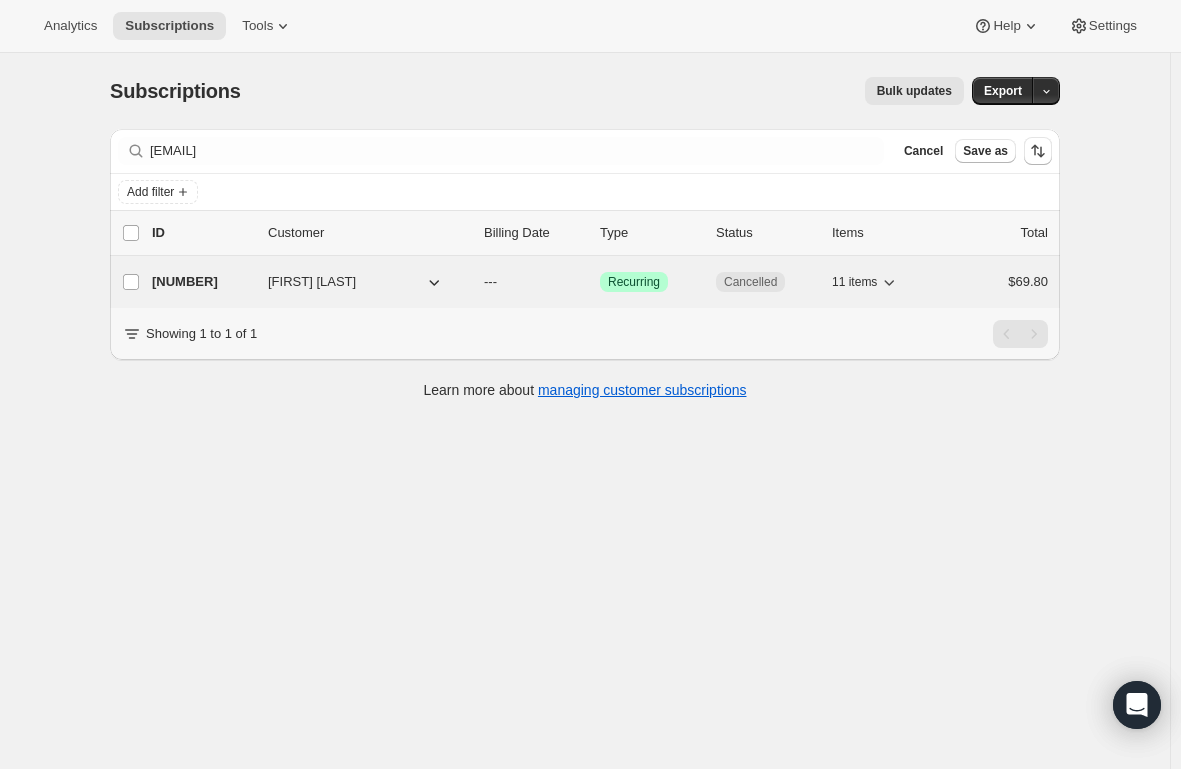 click on "[NUMBER]" at bounding box center [202, 282] 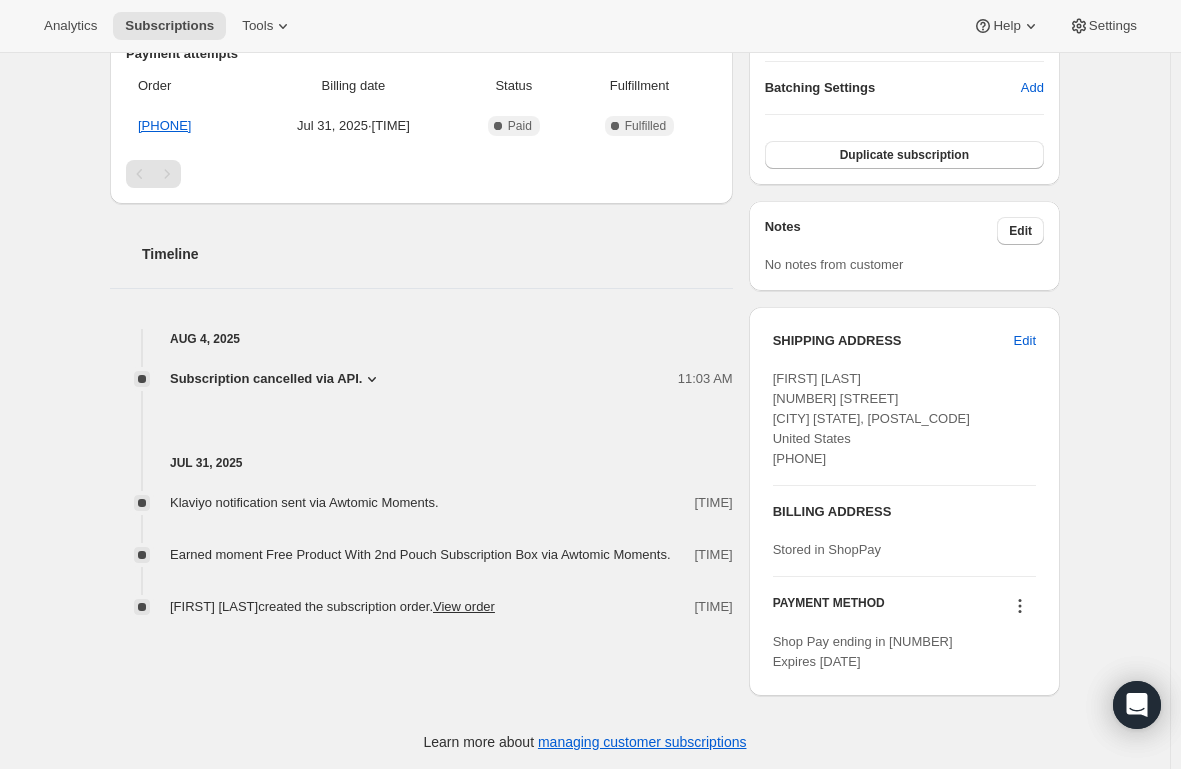 scroll, scrollTop: 553, scrollLeft: 0, axis: vertical 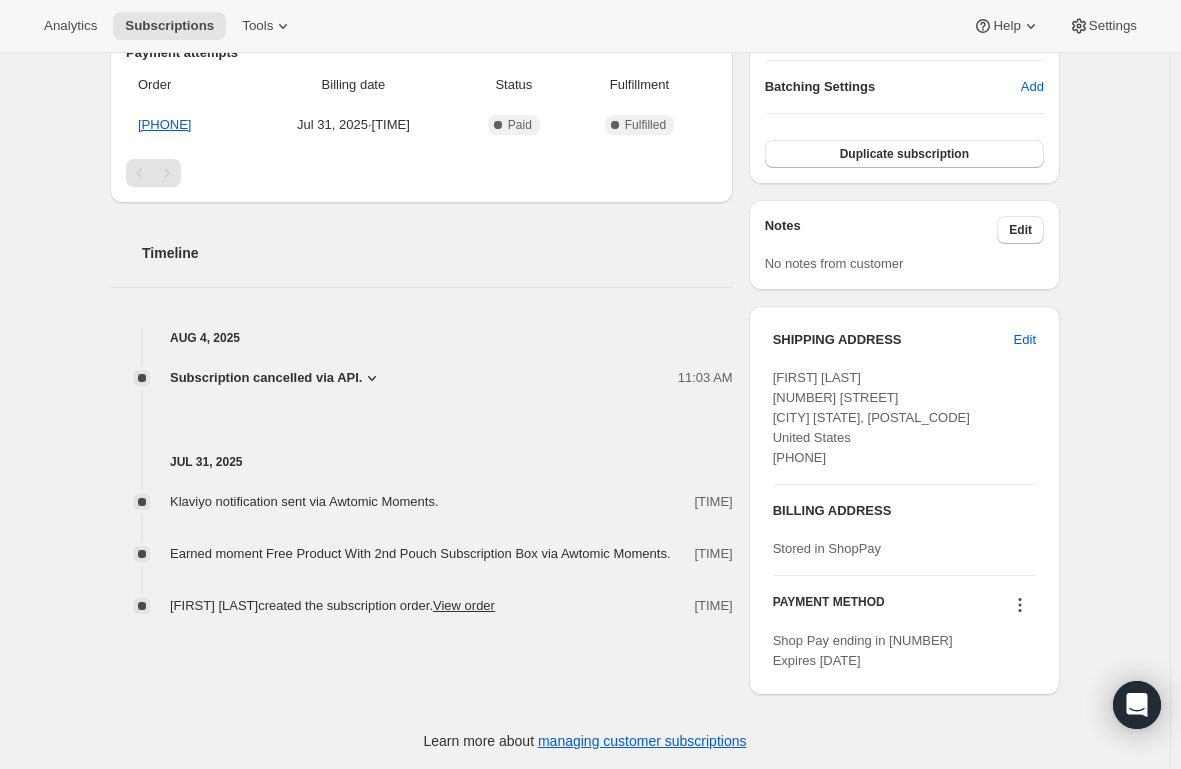 click on "Subscription cancelled via API." at bounding box center (266, 378) 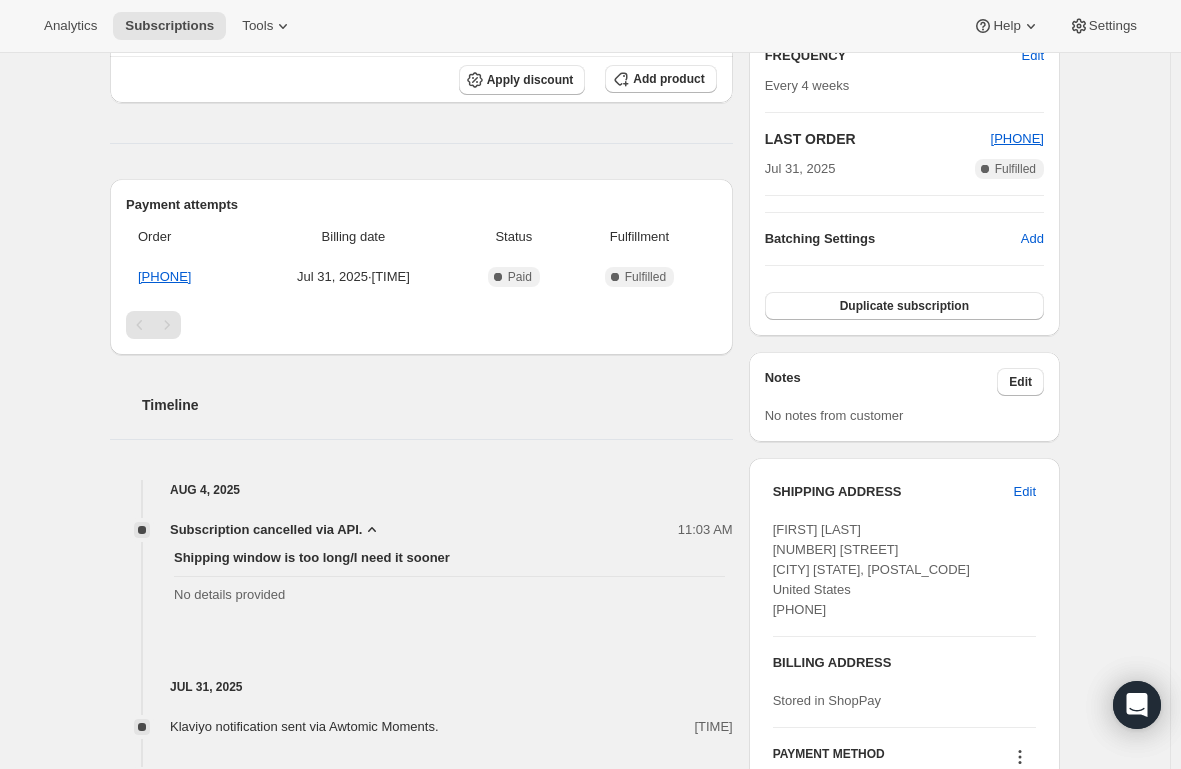 scroll, scrollTop: 0, scrollLeft: 0, axis: both 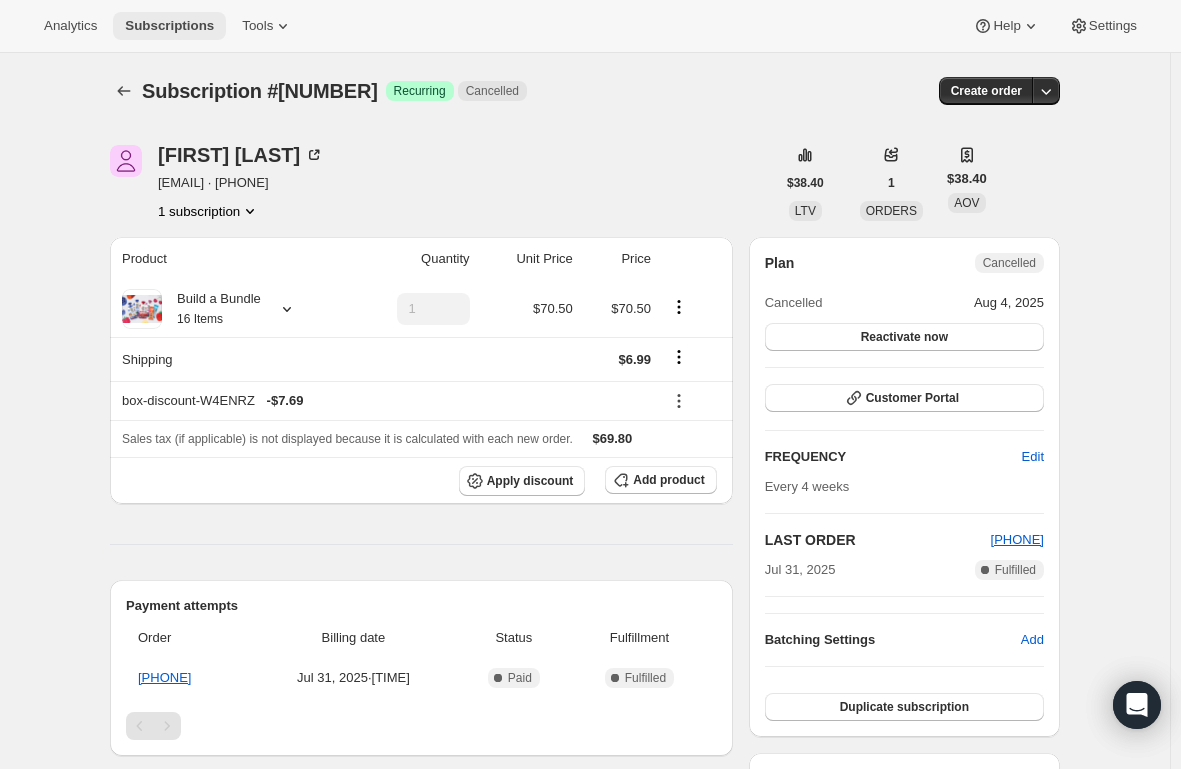 click on "Subscriptions" at bounding box center (169, 26) 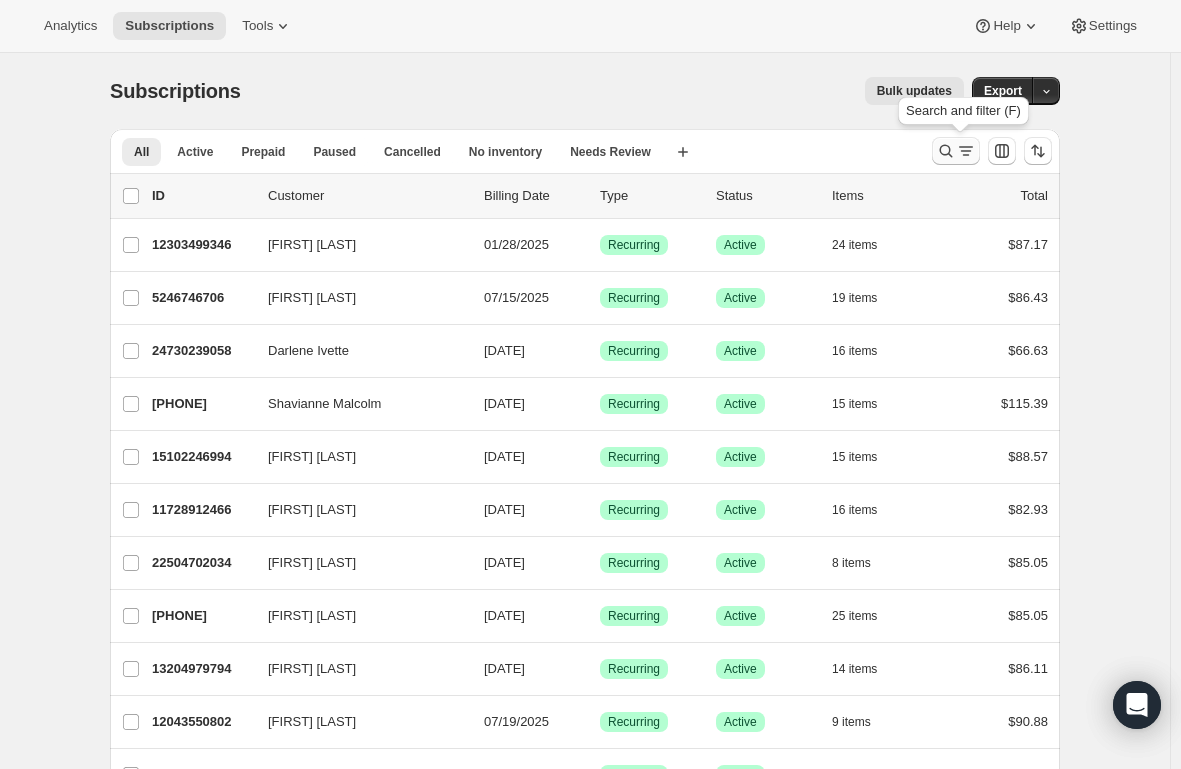 click 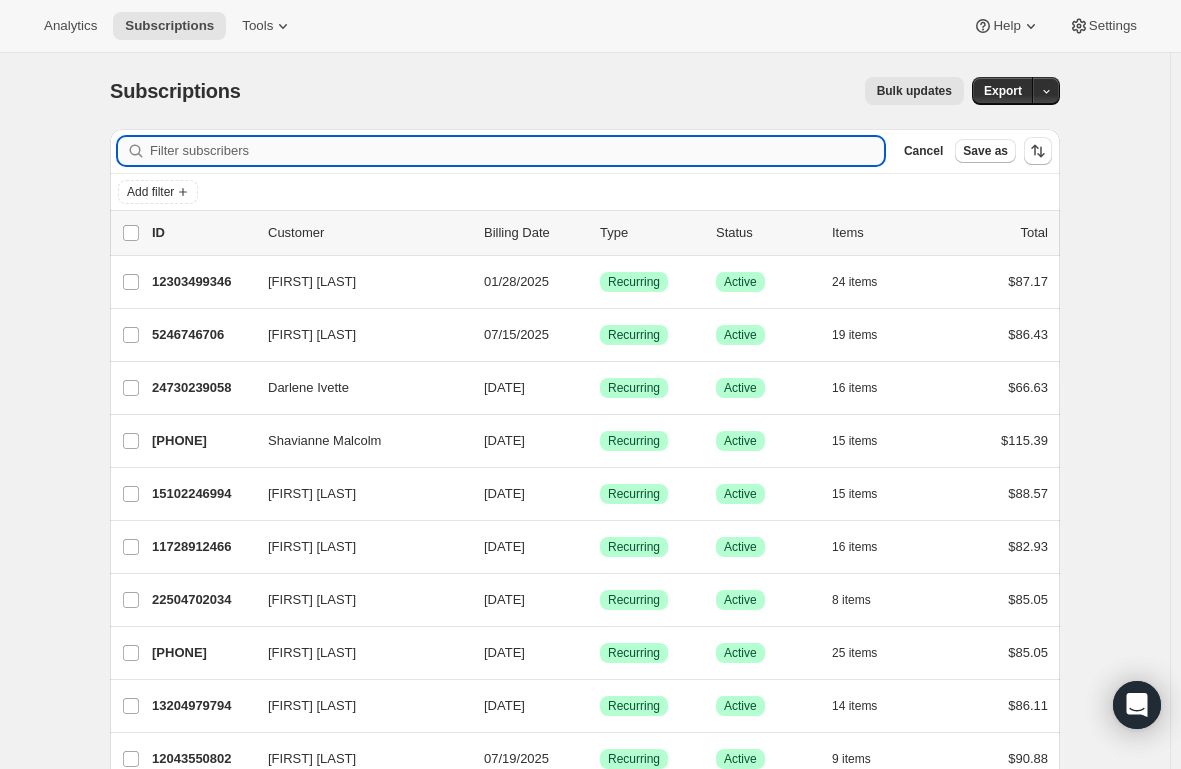 click on "Filter subscribers" at bounding box center (517, 151) 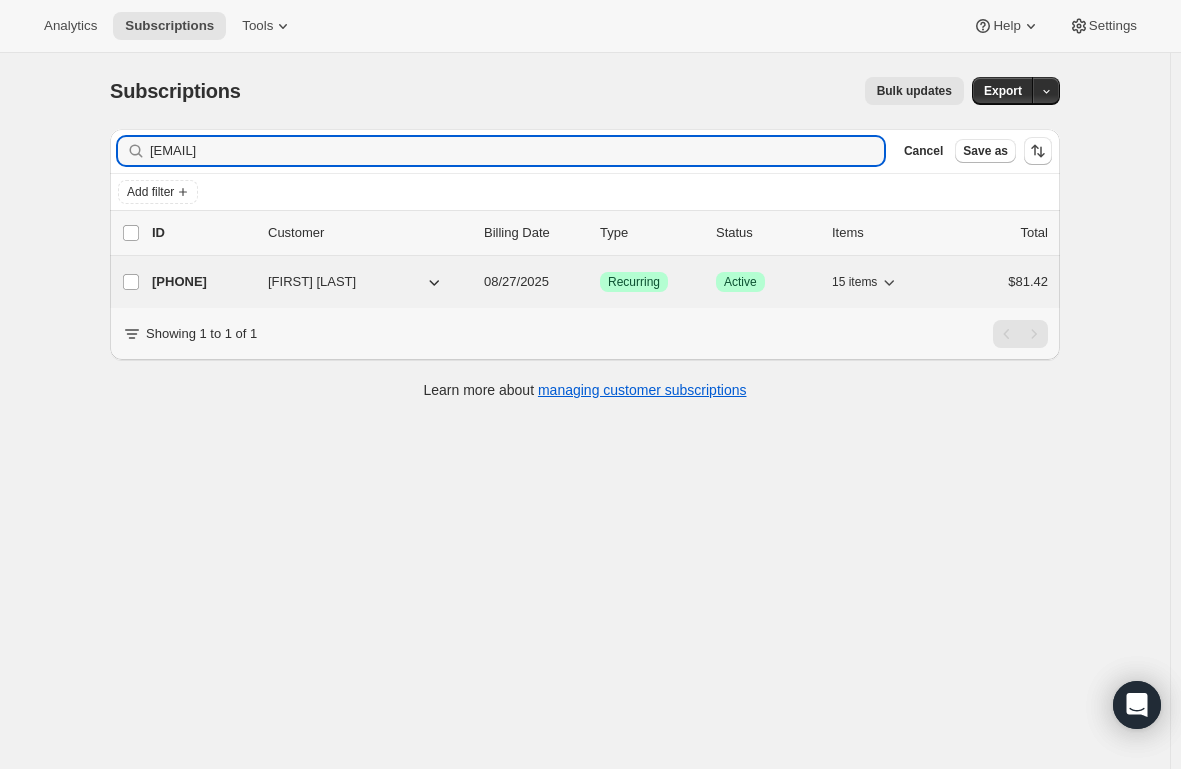 type on "[EMAIL]" 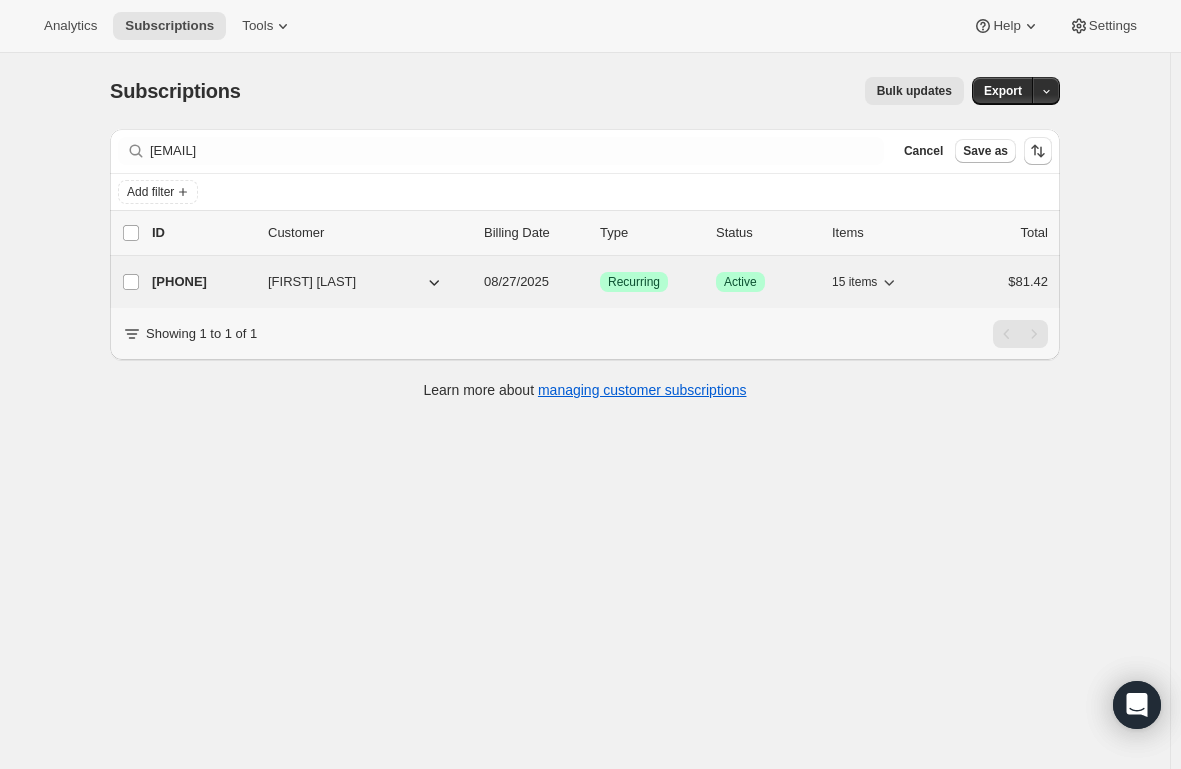 click on "[PHONE]" at bounding box center (202, 282) 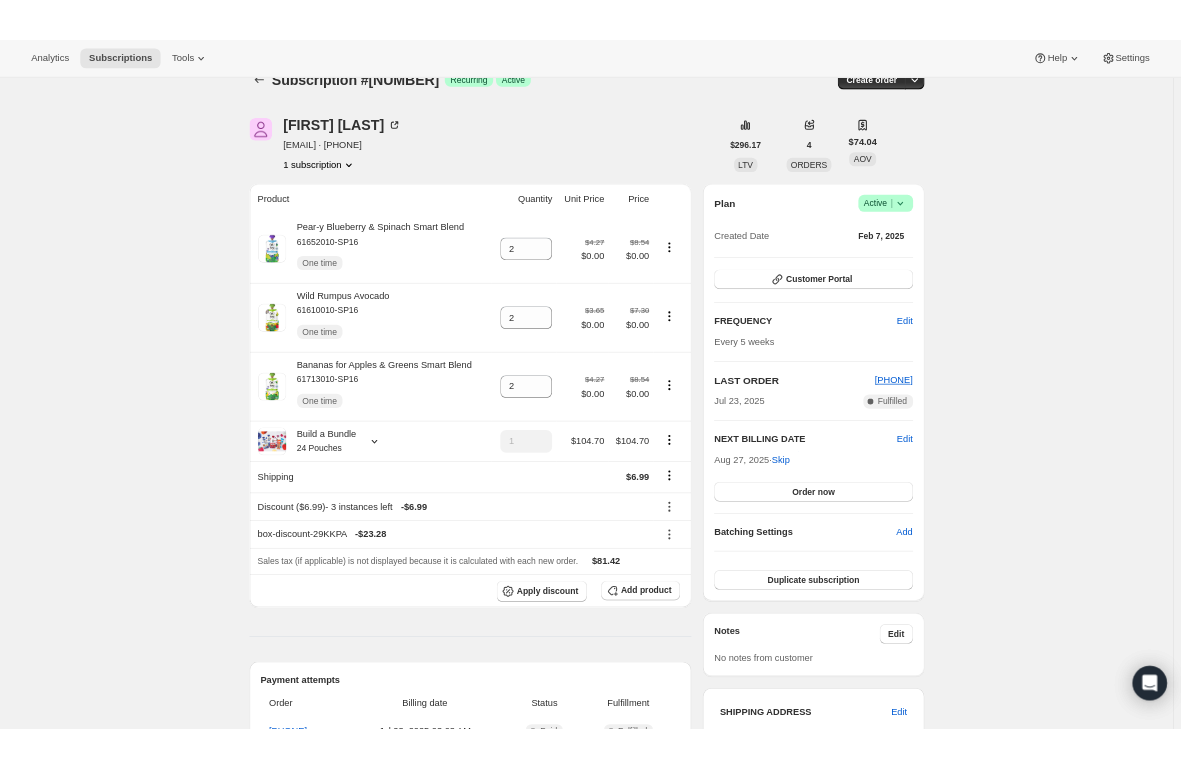 scroll, scrollTop: 0, scrollLeft: 0, axis: both 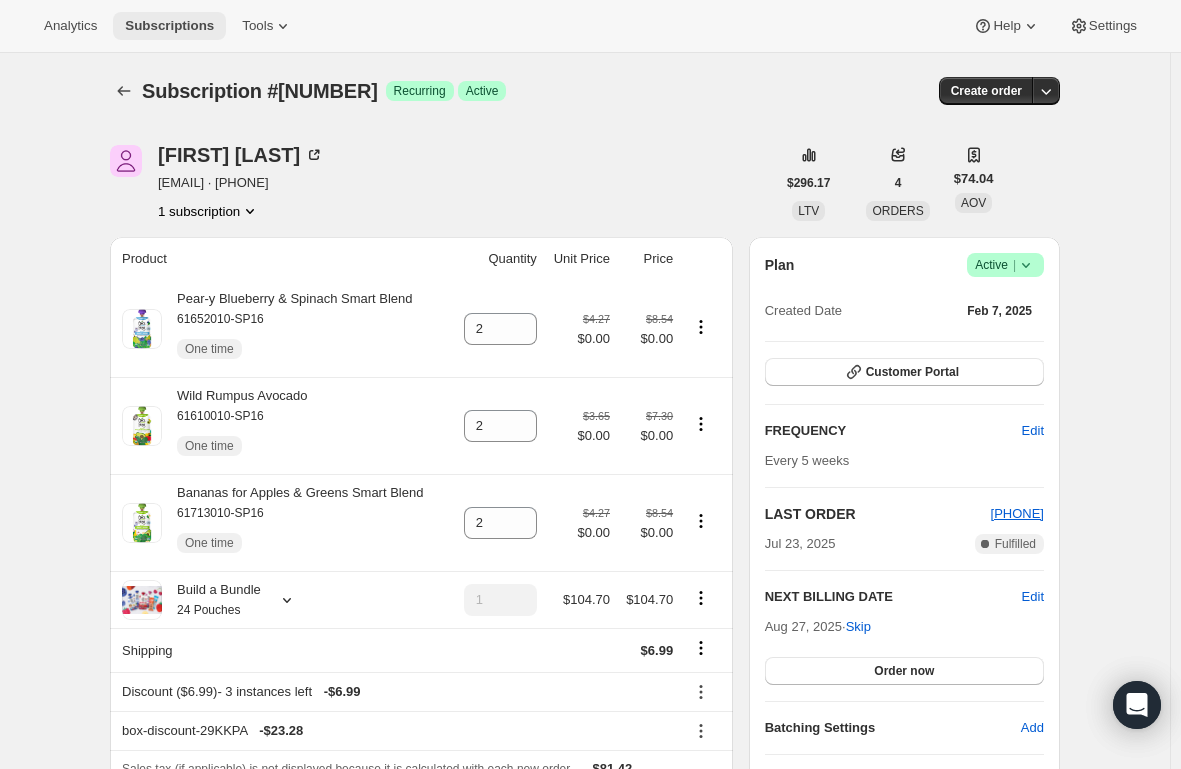 click on "Subscriptions" at bounding box center (169, 26) 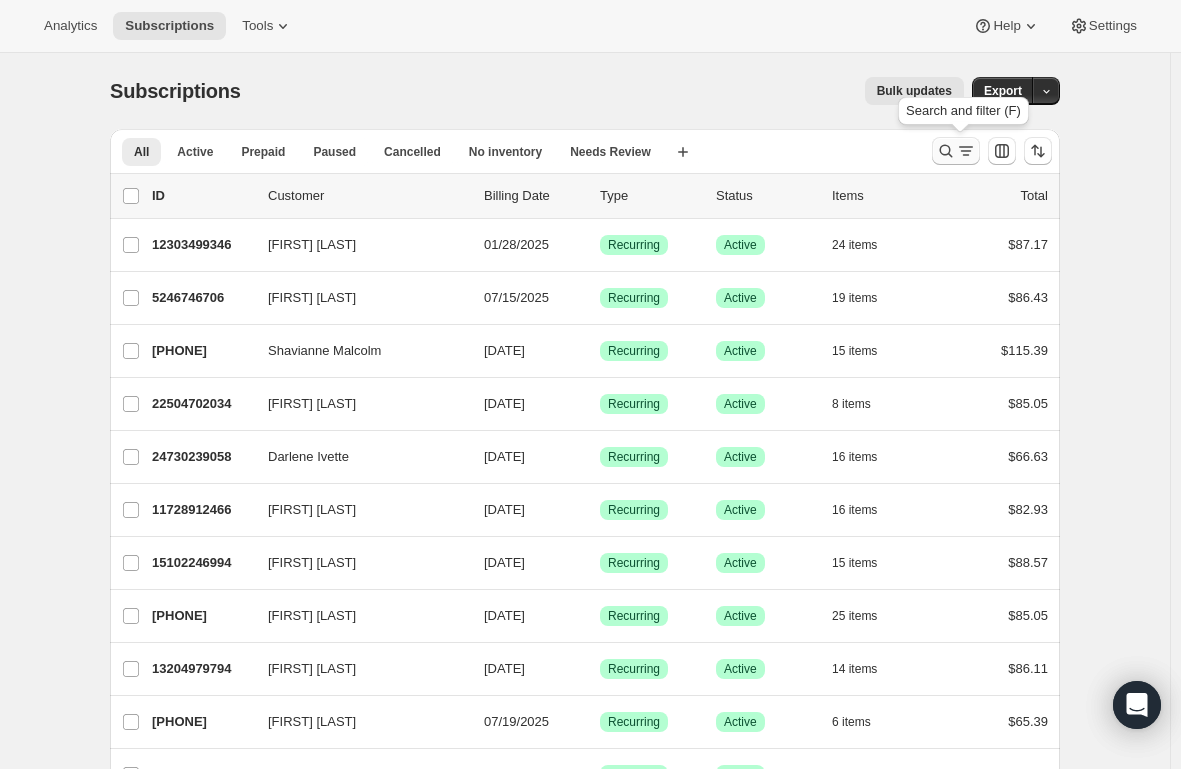 click 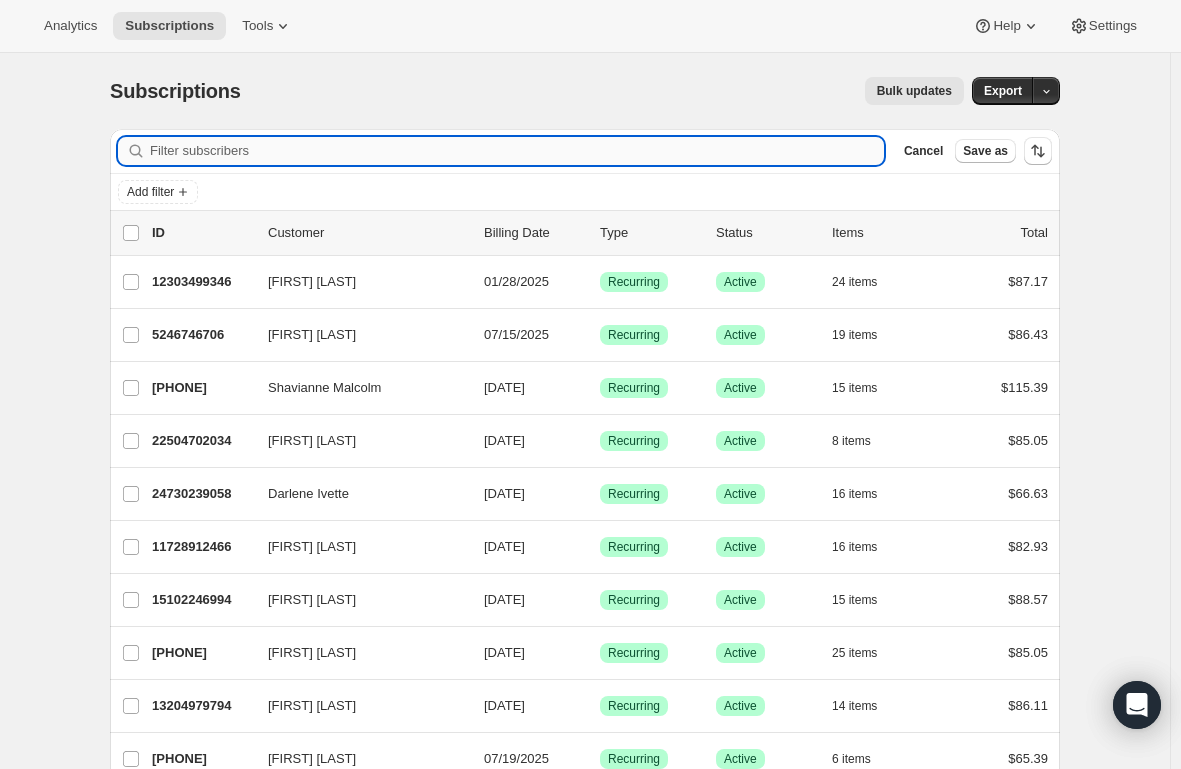 click on "Filter subscribers" at bounding box center (517, 151) 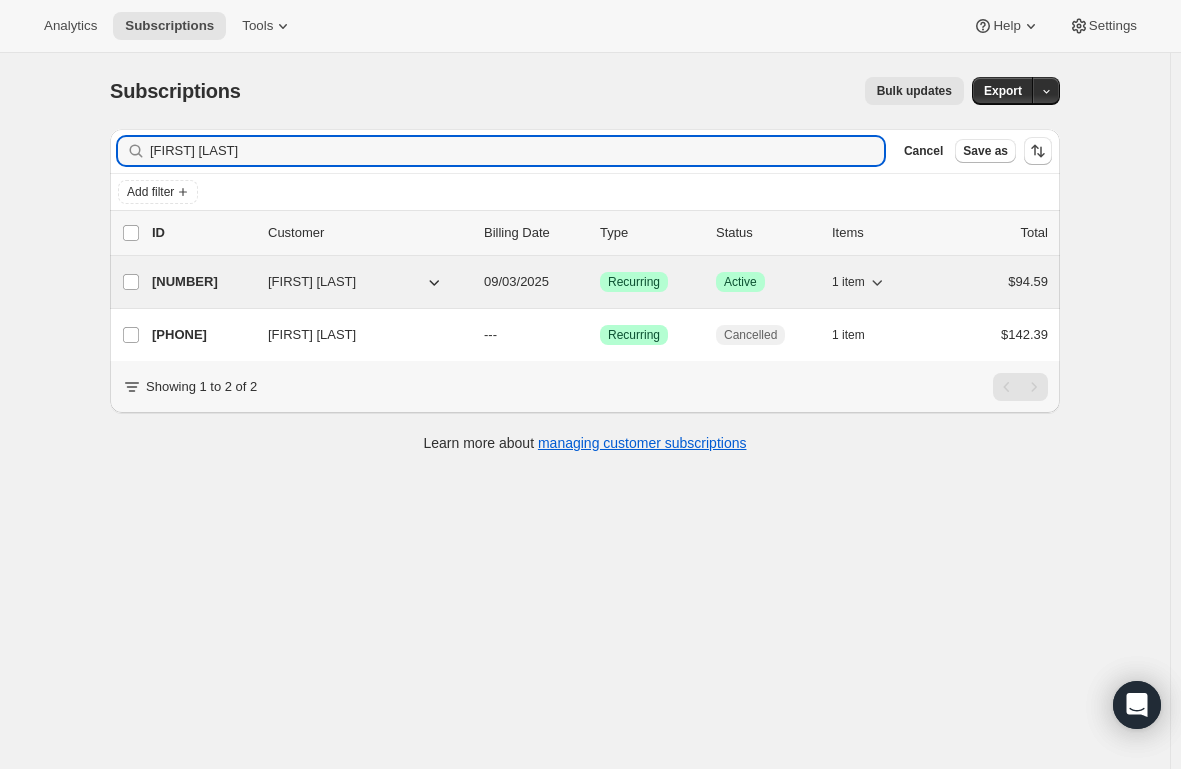 type on "[FIRST] [LAST]" 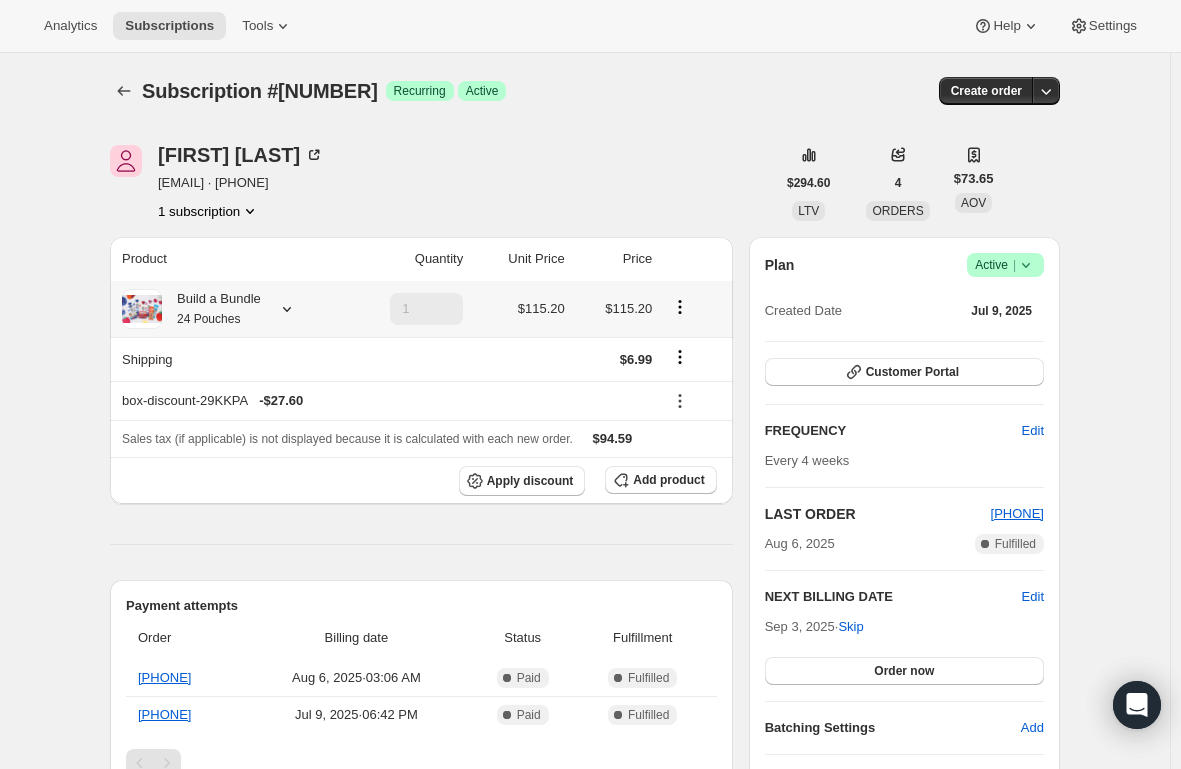 click on "Build a Bundle 24 Pouches" at bounding box center (211, 309) 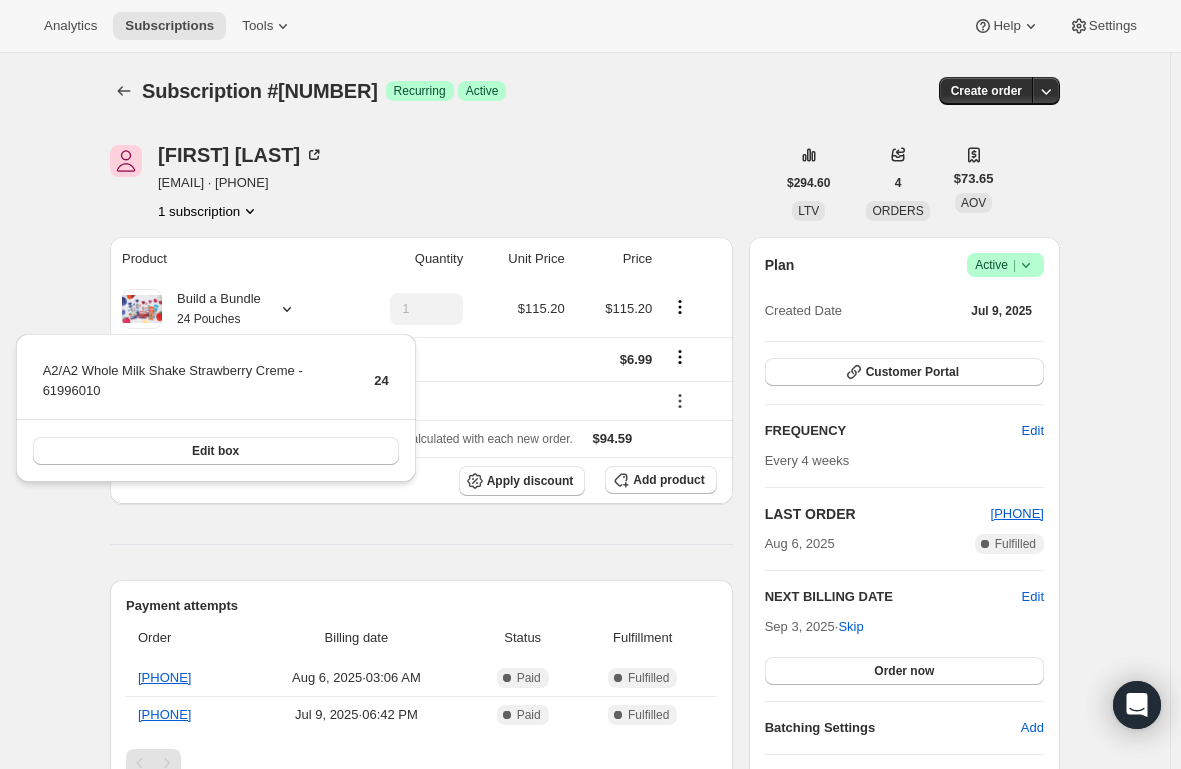 click on "Subscription #[NUMBER]. This page is ready Subscription #[NUMBER] Success Recurring Success Active Create order [FIRST] [LAST] [EMAIL] · [PHONE] 1 subscription $[PRICE] LTV 4 ORDERS $[PRICE] AOV Product Quantity Unit Price Price Build a Bundle 24 Pouches 1 $[PRICE] $[PRICE] Shipping $[PRICE] box-discount-29KKPA   - $[PRICE] Sales tax (if applicable) is not displayed because it is calculated with each new order.   $[PRICE] Apply discount Add product Payment attempts Order Billing date Status Fulfillment [NUMBER] [DATE]  ·  [TIME]  Complete Paid  Complete Fulfilled [NUMBER] [DATE]  ·  [TIME]  Complete Paid  Complete Fulfilled Timeline [DATE] Klaviyo notification sent via Awtomic Moments. [TIME] Earned moment Free Cocoyo Mixed Berry Pouch with 3rd Subscription Box via Awtomic Moments. [TIME] Order processed successfully.  View order [TIME] [DATE] Subscription reminder email sent via Awtomic email, Klaviyo, Attentive. [TIME] [DATE] .   View bulk process  to  ." at bounding box center (585, 927) 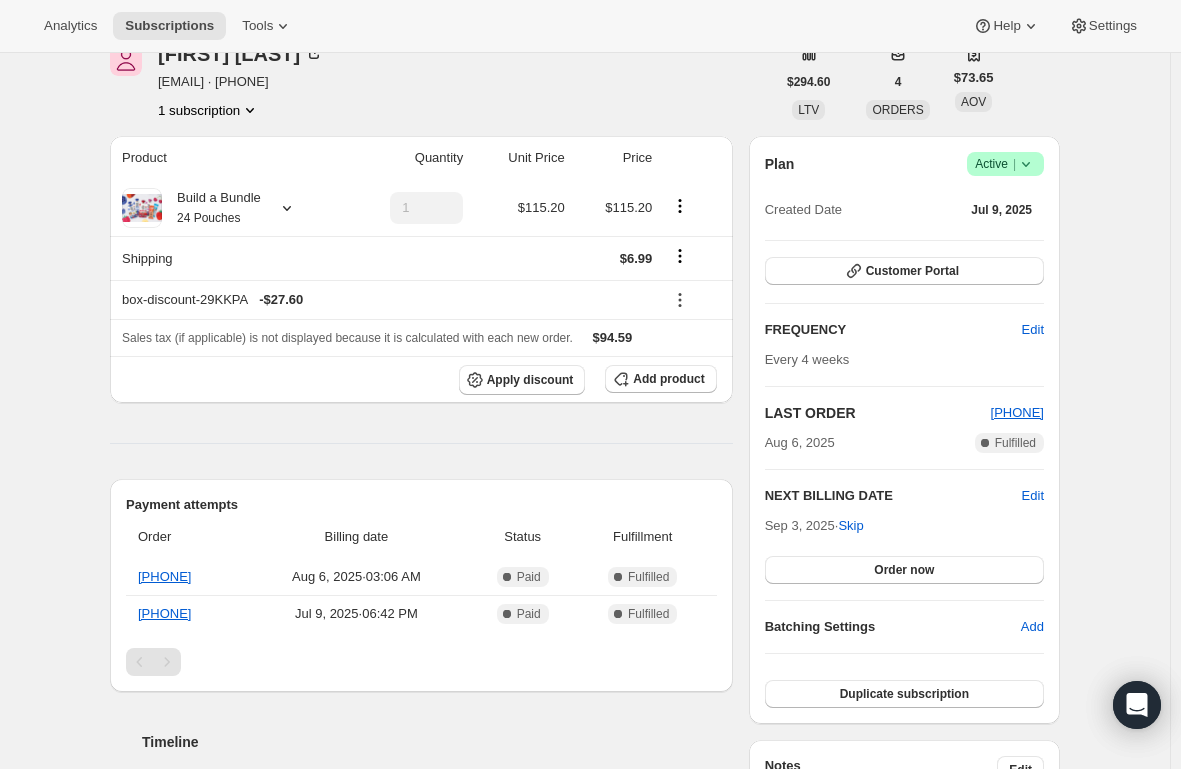 scroll, scrollTop: 0, scrollLeft: 0, axis: both 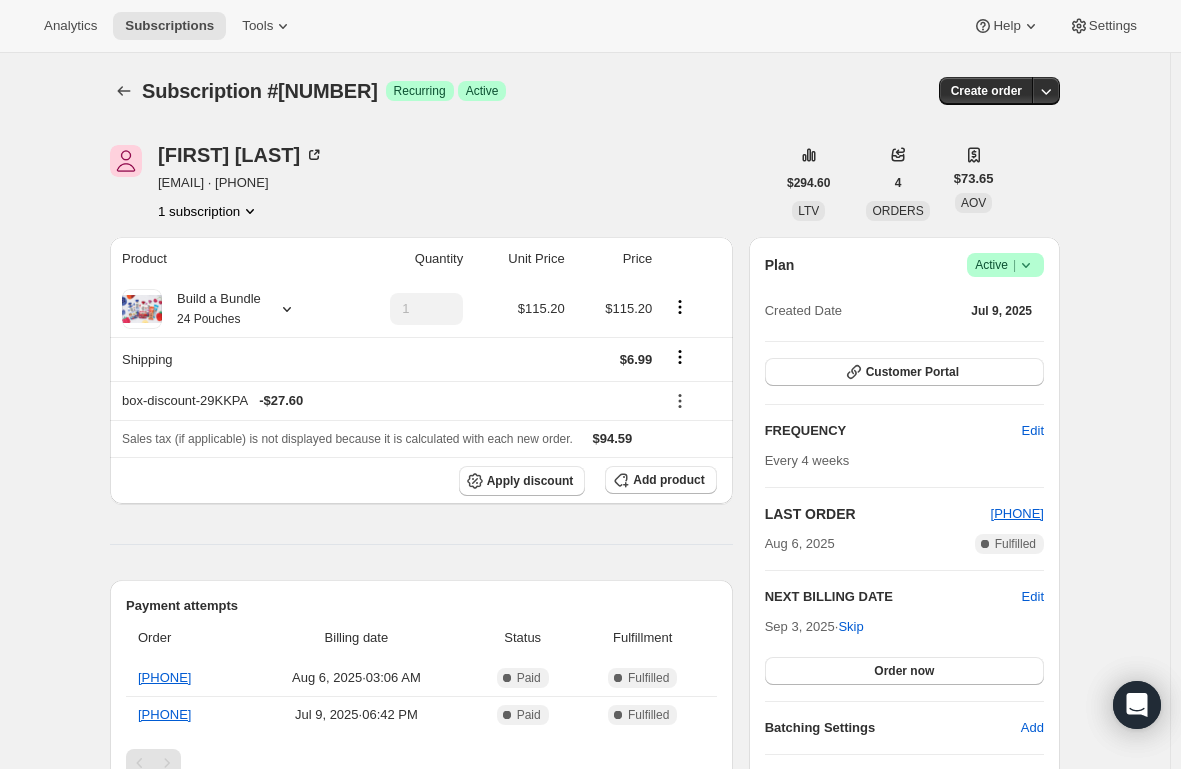 click on "[EMAIL] · [PHONE]" at bounding box center [241, 183] 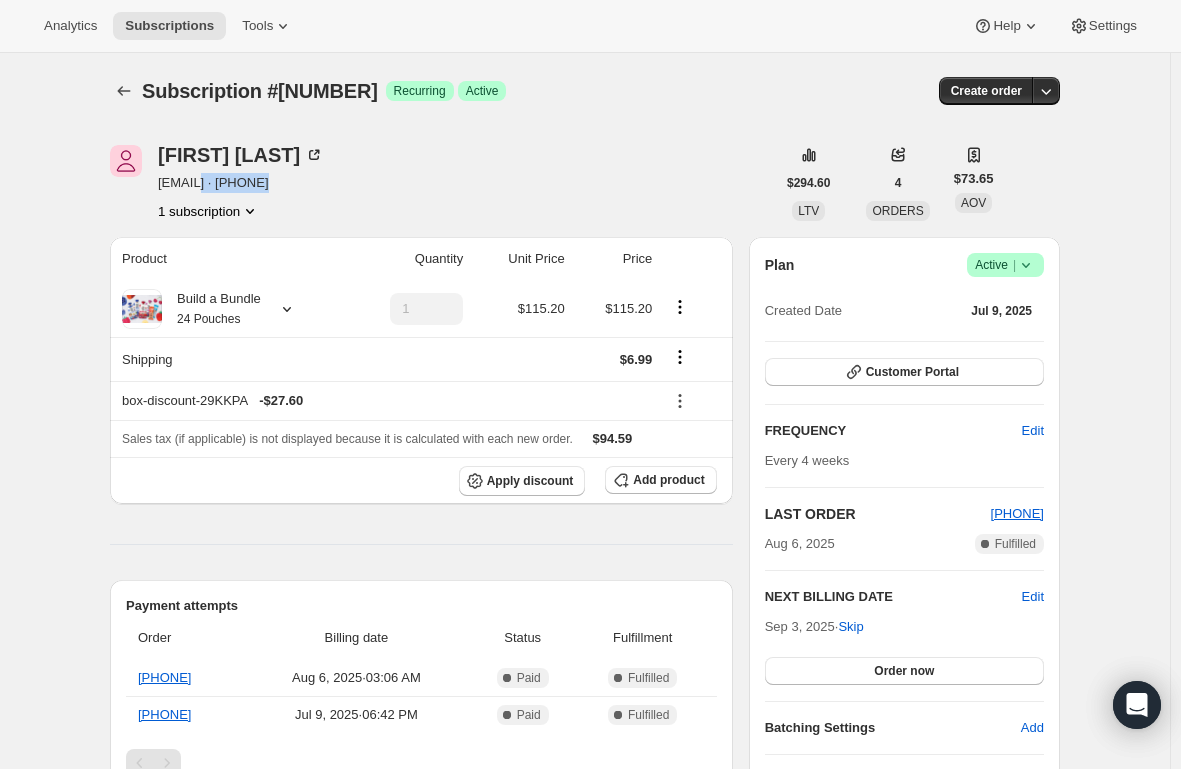 click on "[EMAIL] · [PHONE]" at bounding box center (241, 183) 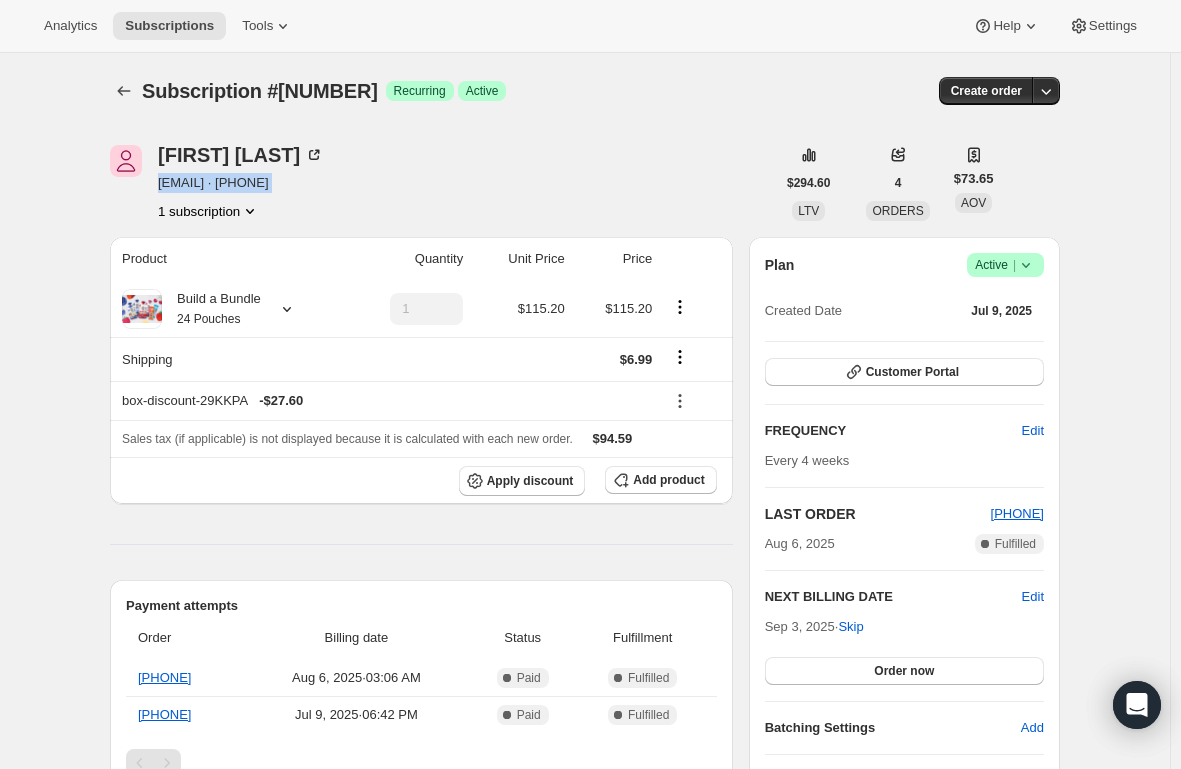 click on "[EMAIL] · [PHONE]" at bounding box center [241, 183] 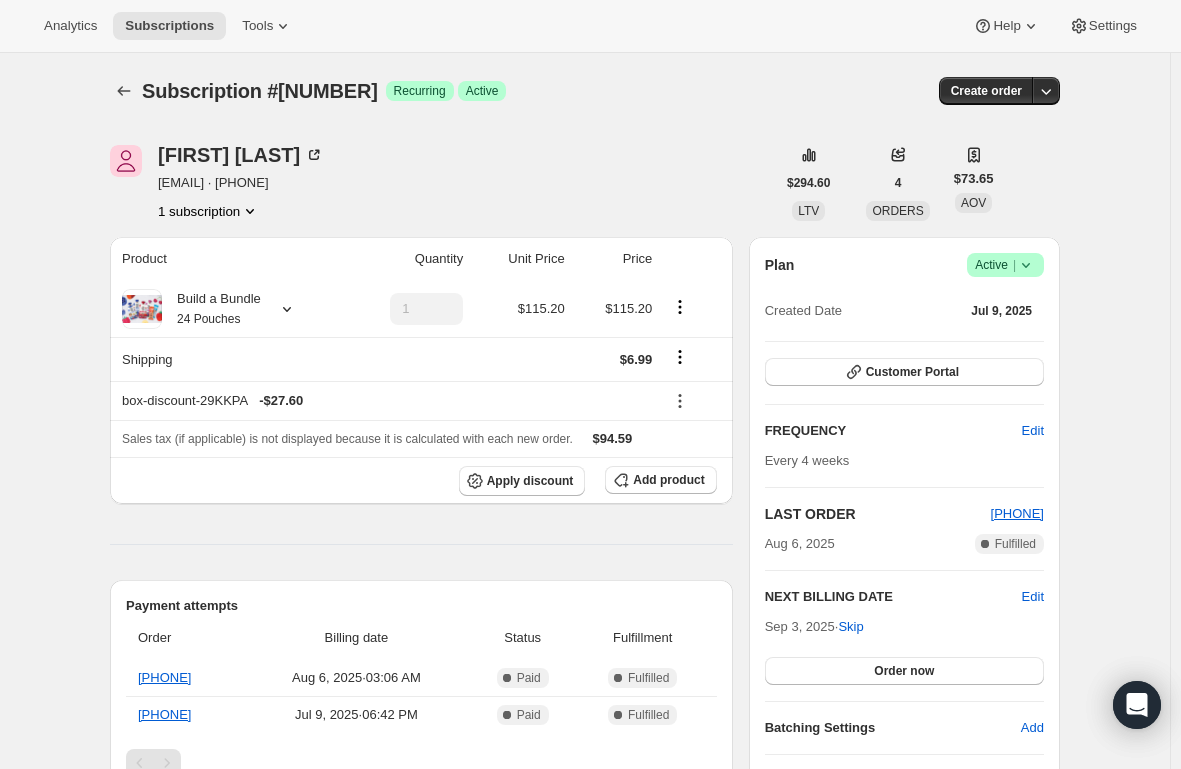 drag, startPoint x: 300, startPoint y: 188, endPoint x: 157, endPoint y: 182, distance: 143.12582 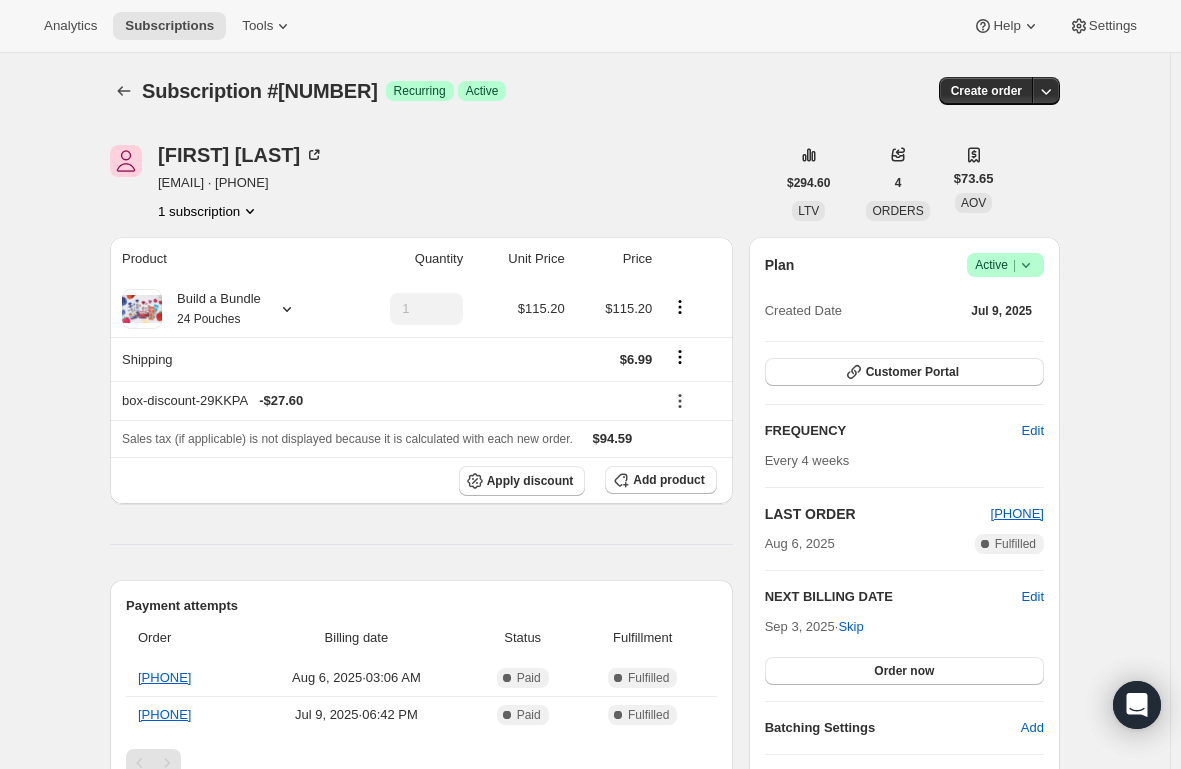 click on "Success Active |" at bounding box center [1005, 265] 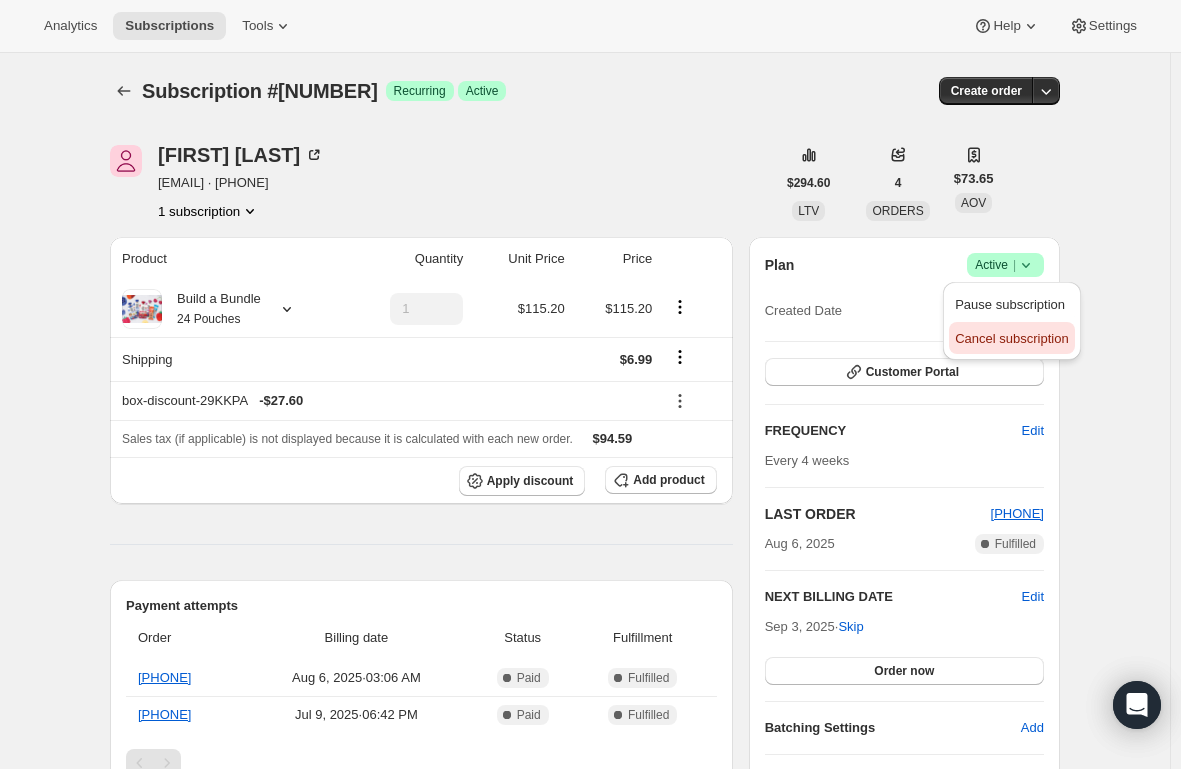 click on "Cancel subscription" at bounding box center (1011, 338) 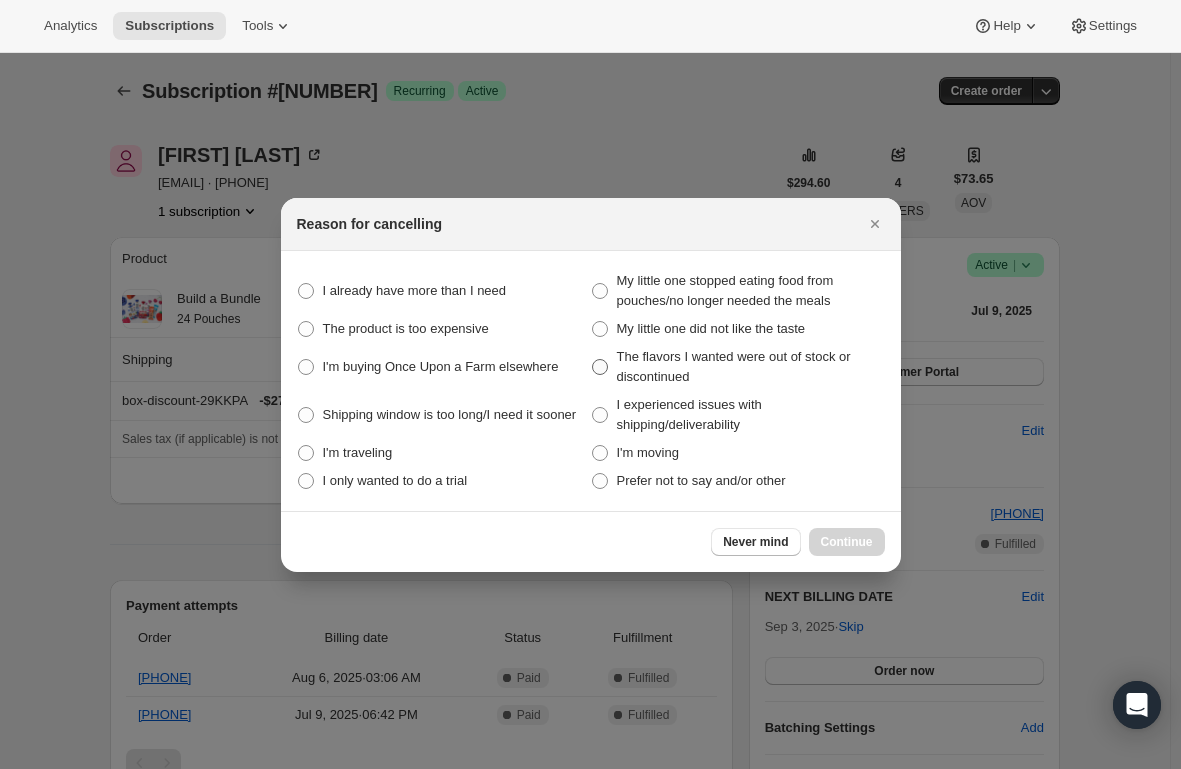 click at bounding box center [600, 367] 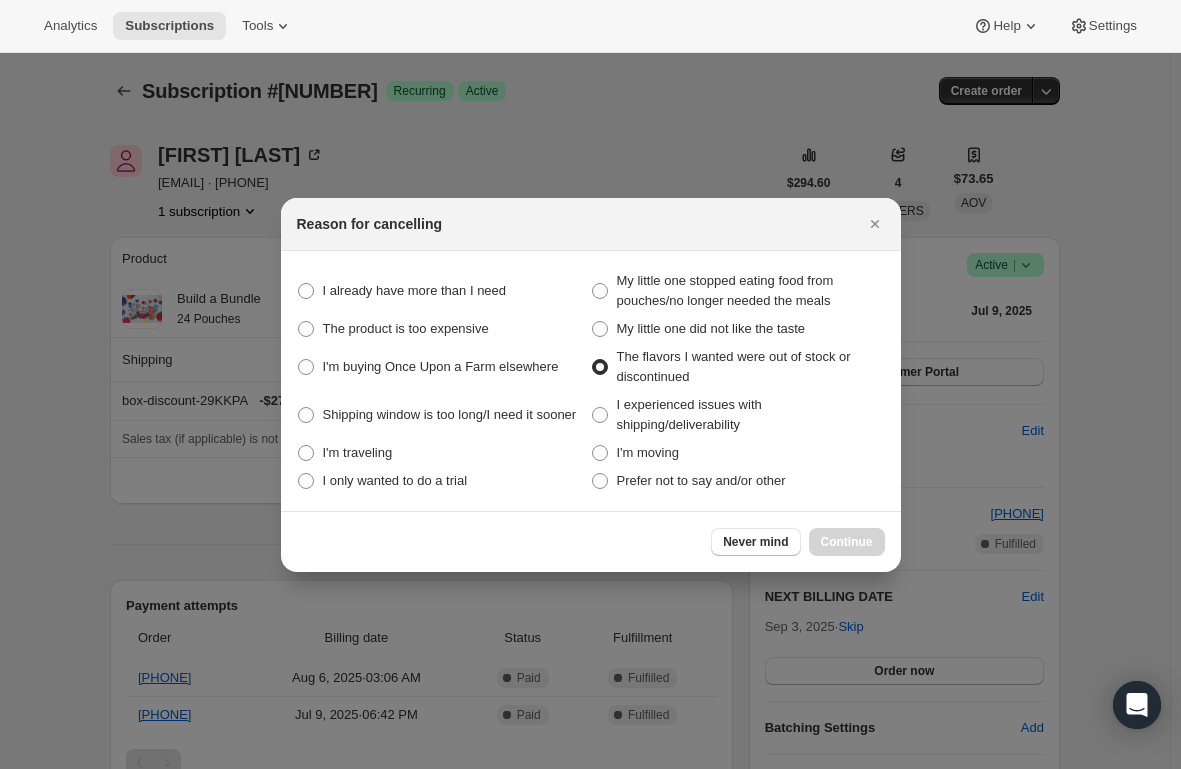 radio on "true" 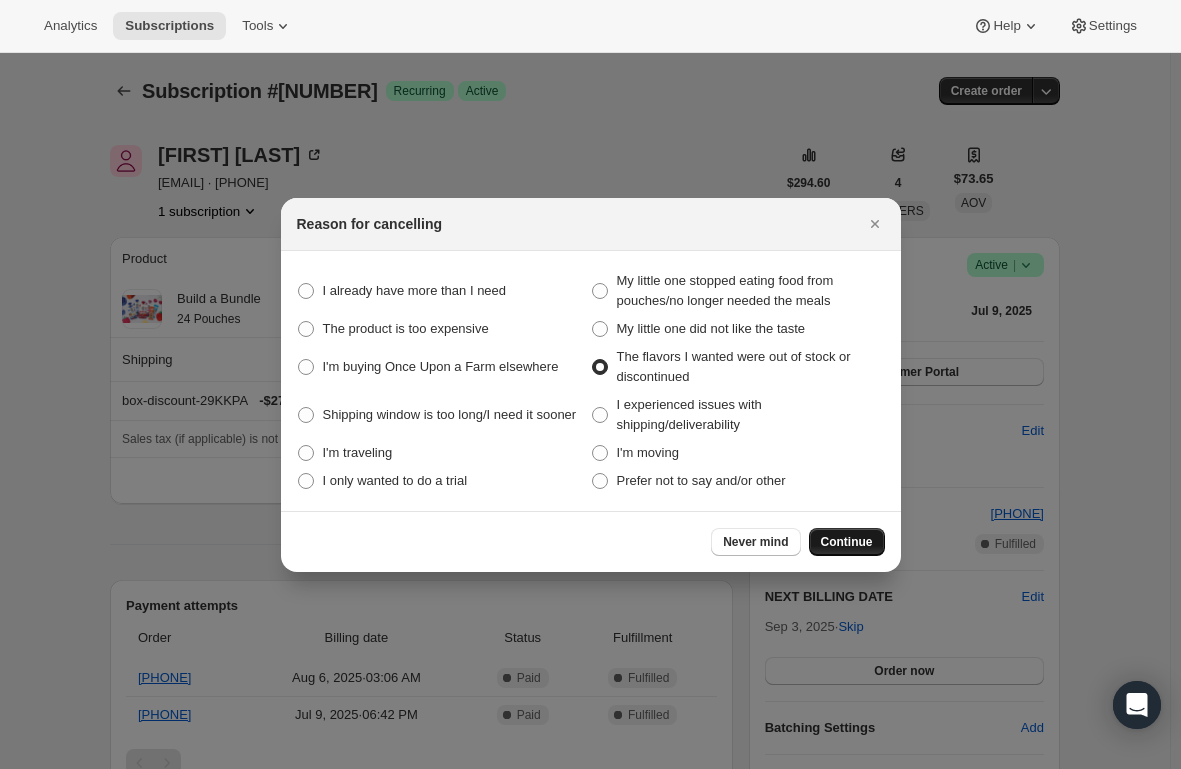 click on "Continue" at bounding box center (847, 542) 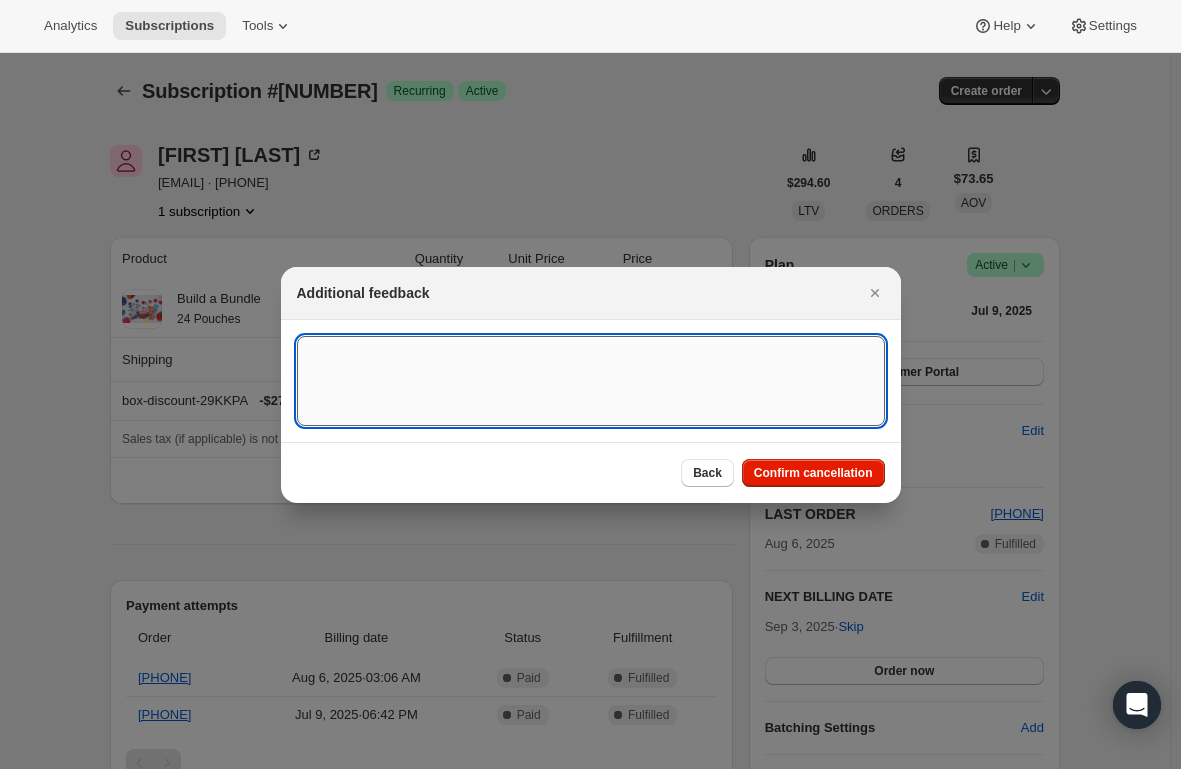 click at bounding box center (591, 381) 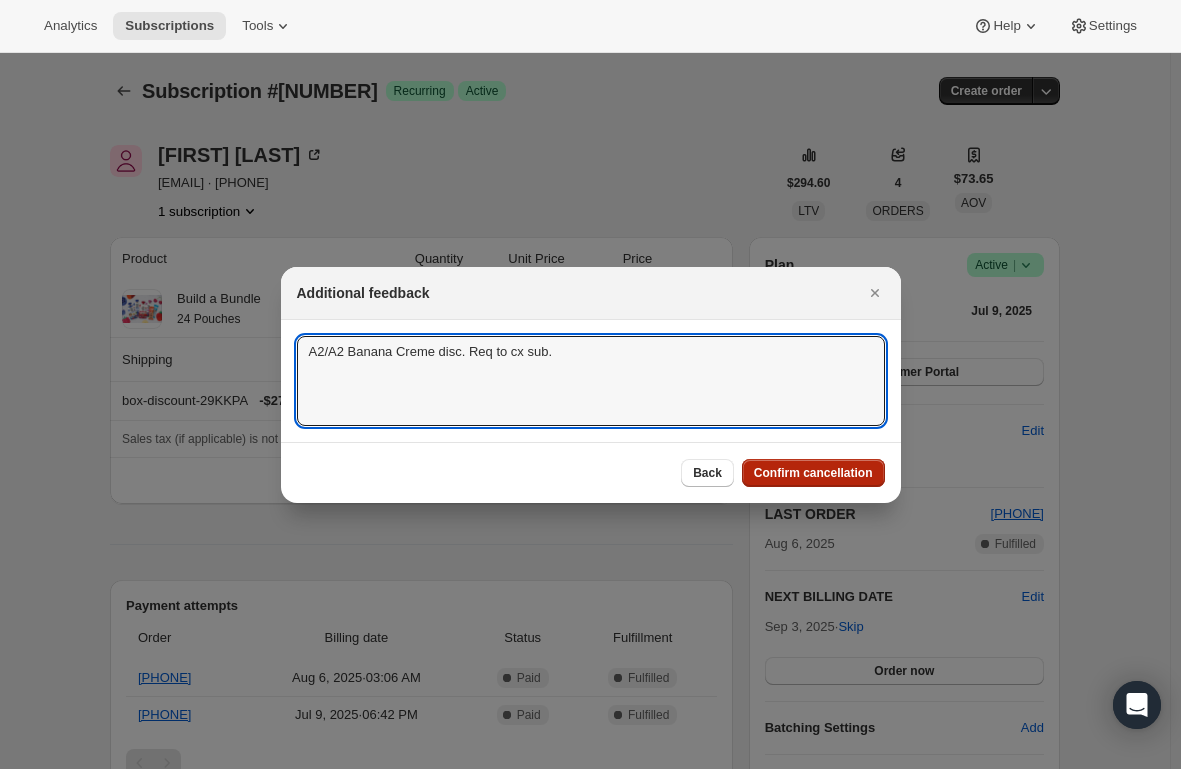 type on "A2/A2 Banana Creme disc. Req to cx sub." 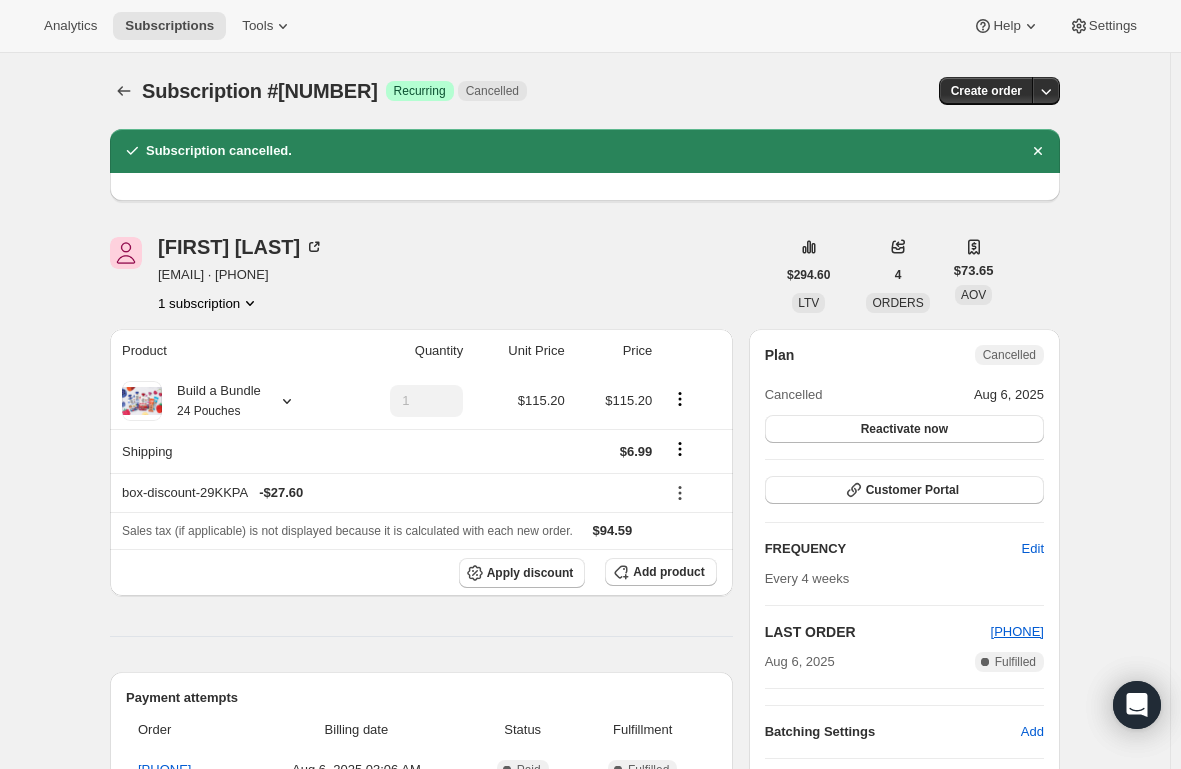 click on "Analytics Subscriptions Tools Help Settings" at bounding box center [590, 26] 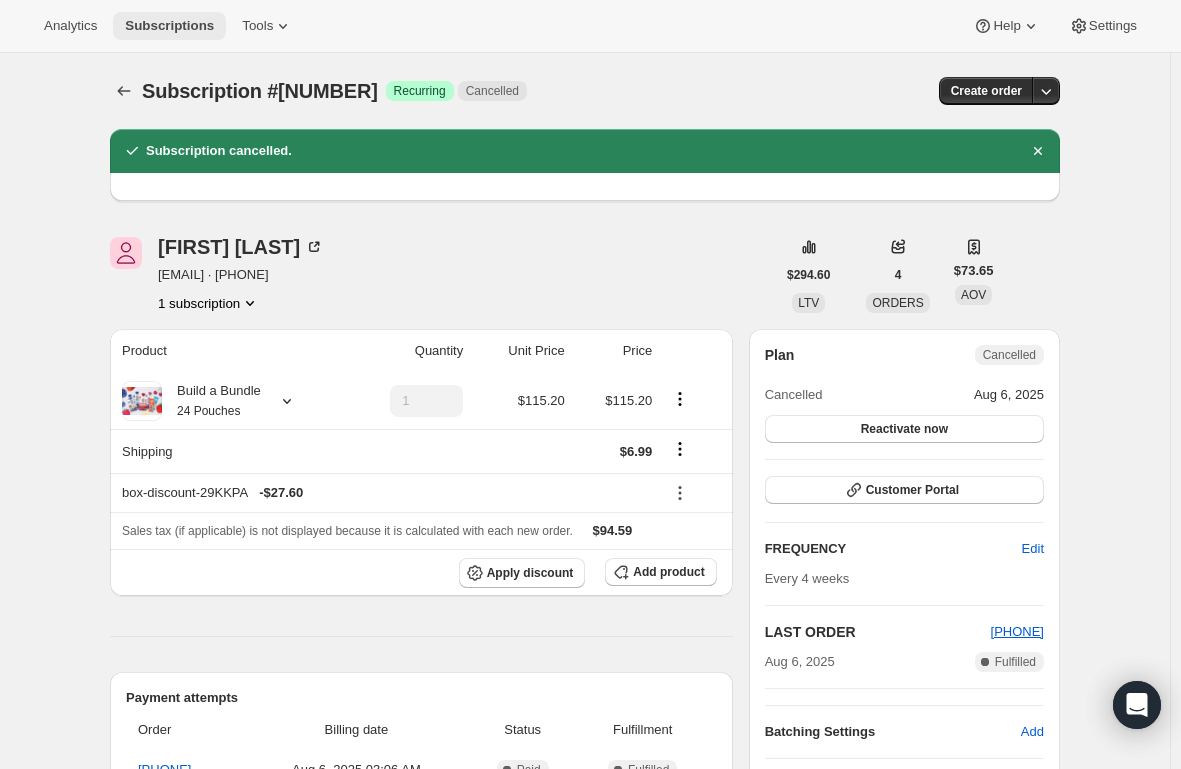 click on "Subscriptions" at bounding box center [169, 26] 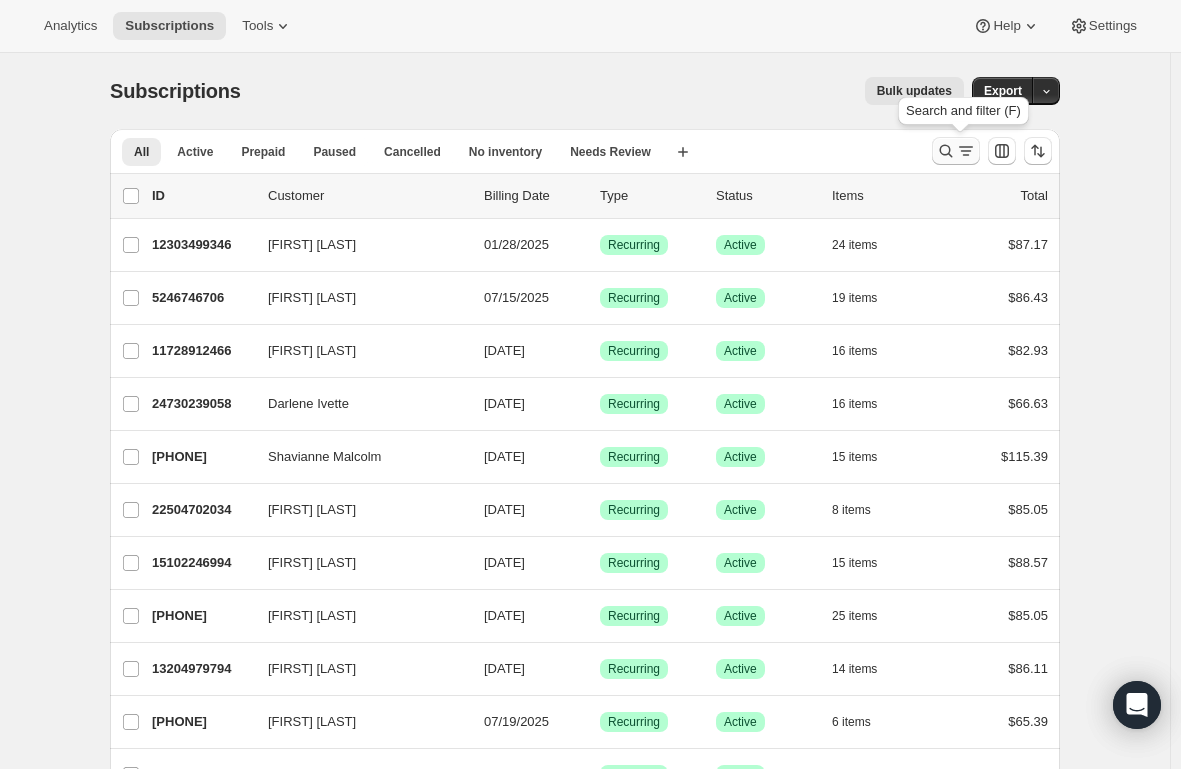 click 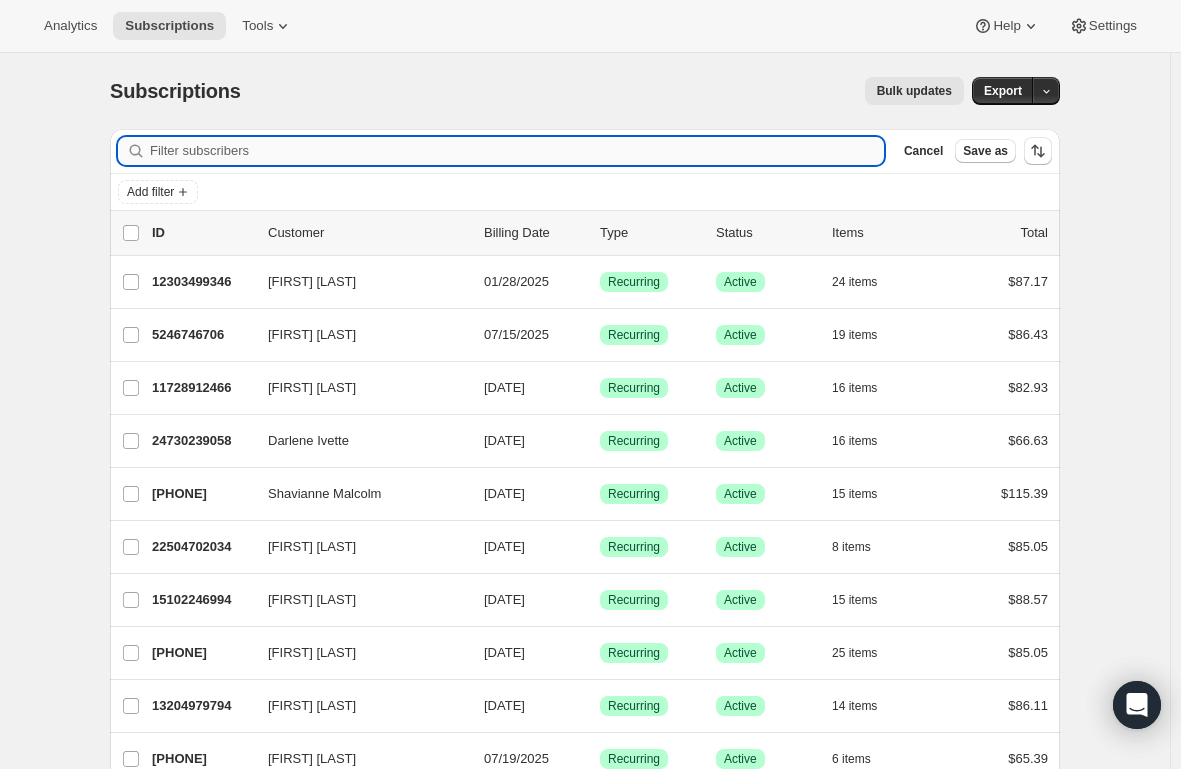 click on "Filter subscribers" at bounding box center [517, 151] 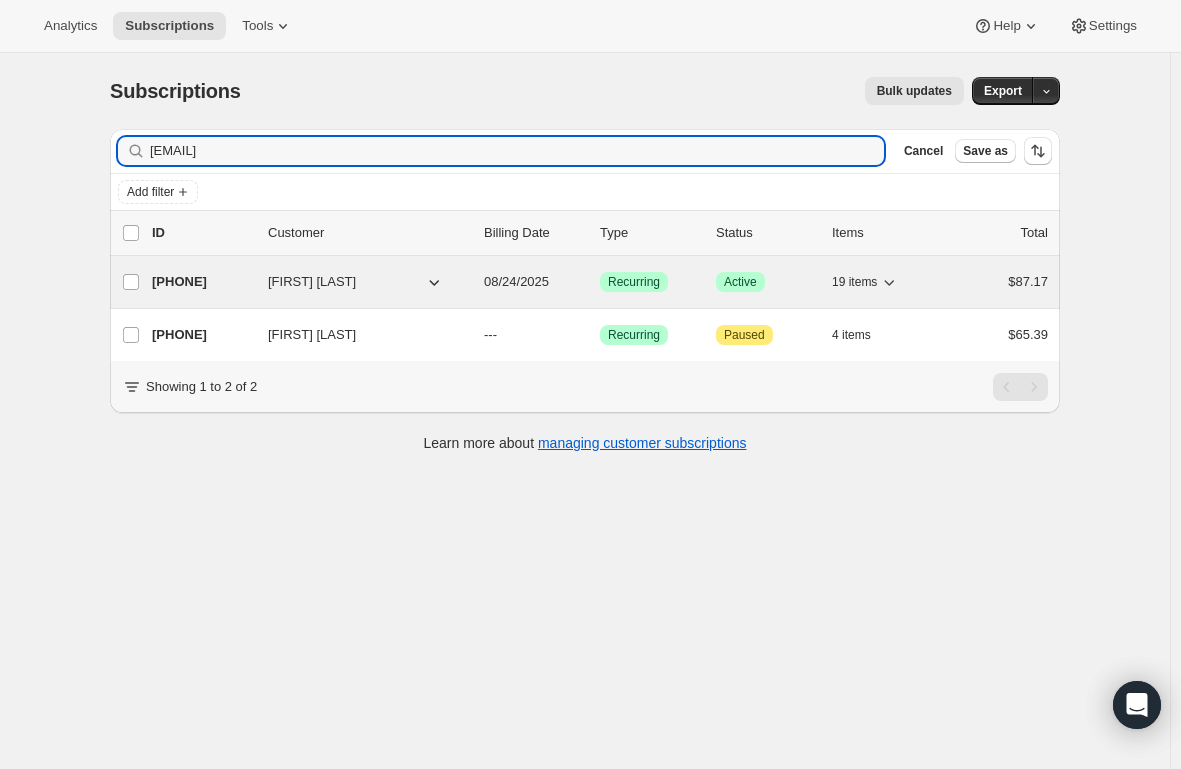 type on "[EMAIL]" 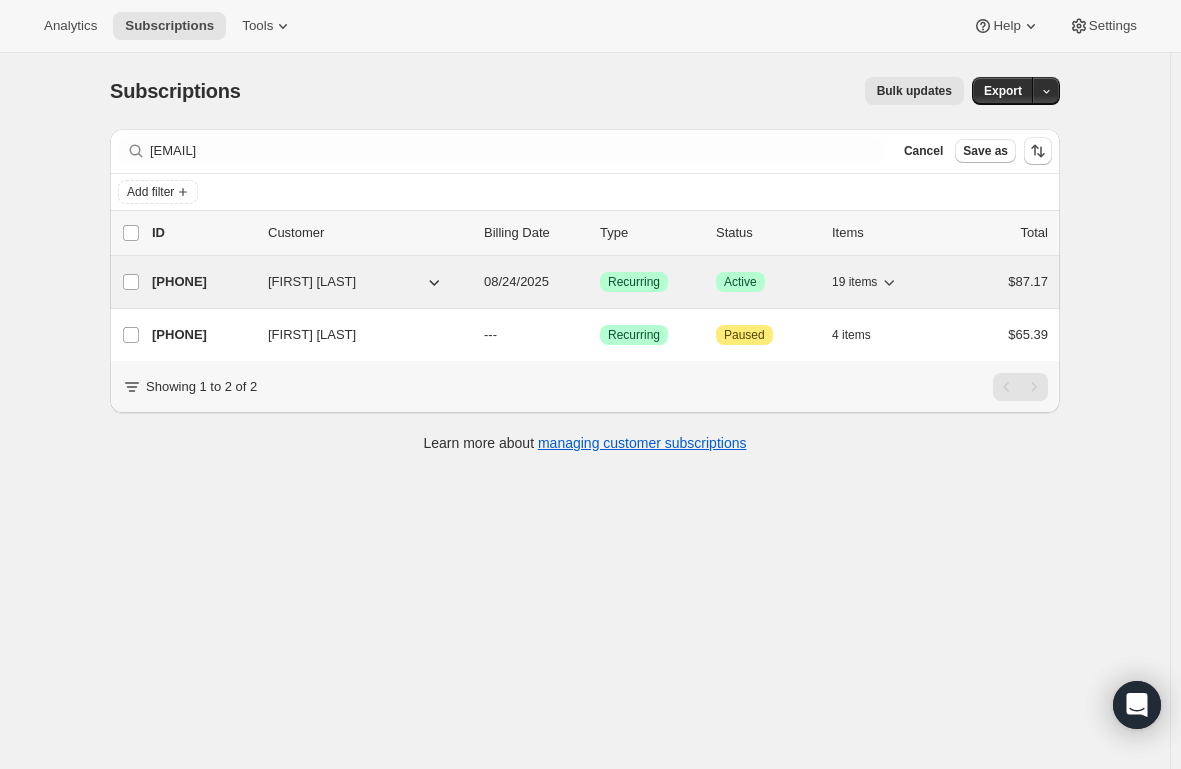 click on "[PHONE]" at bounding box center (202, 282) 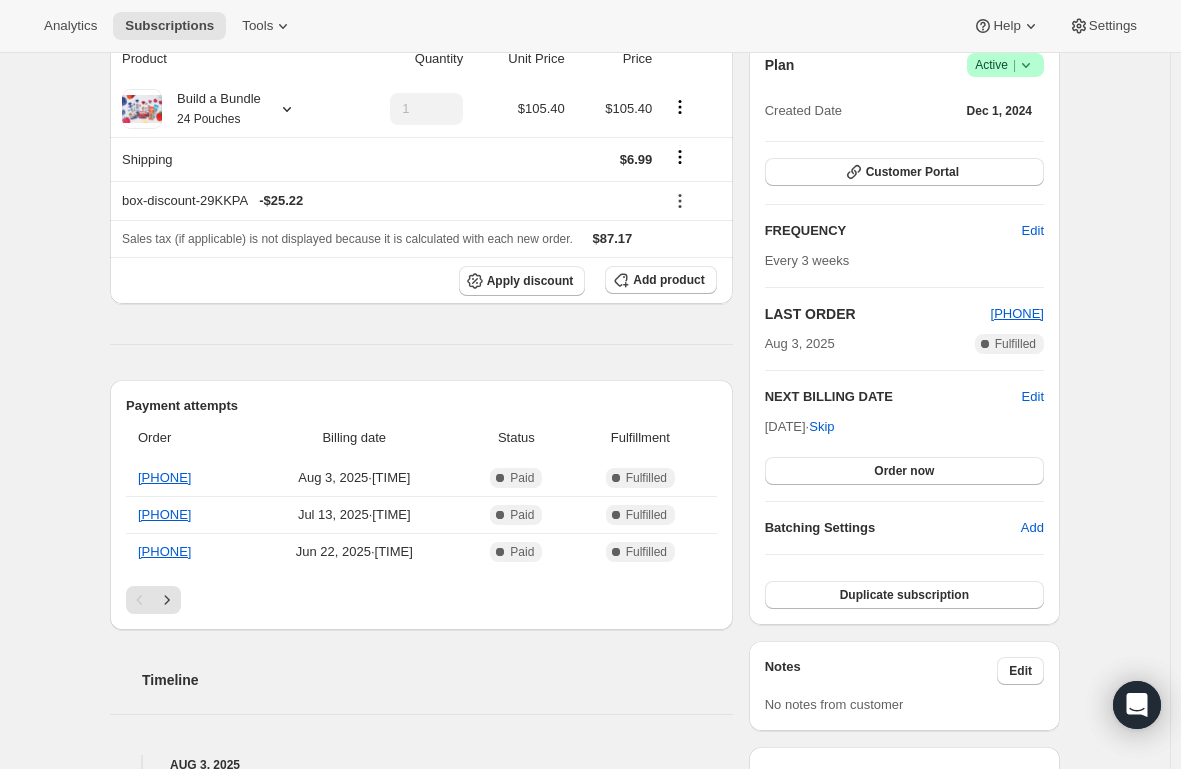 scroll, scrollTop: 0, scrollLeft: 0, axis: both 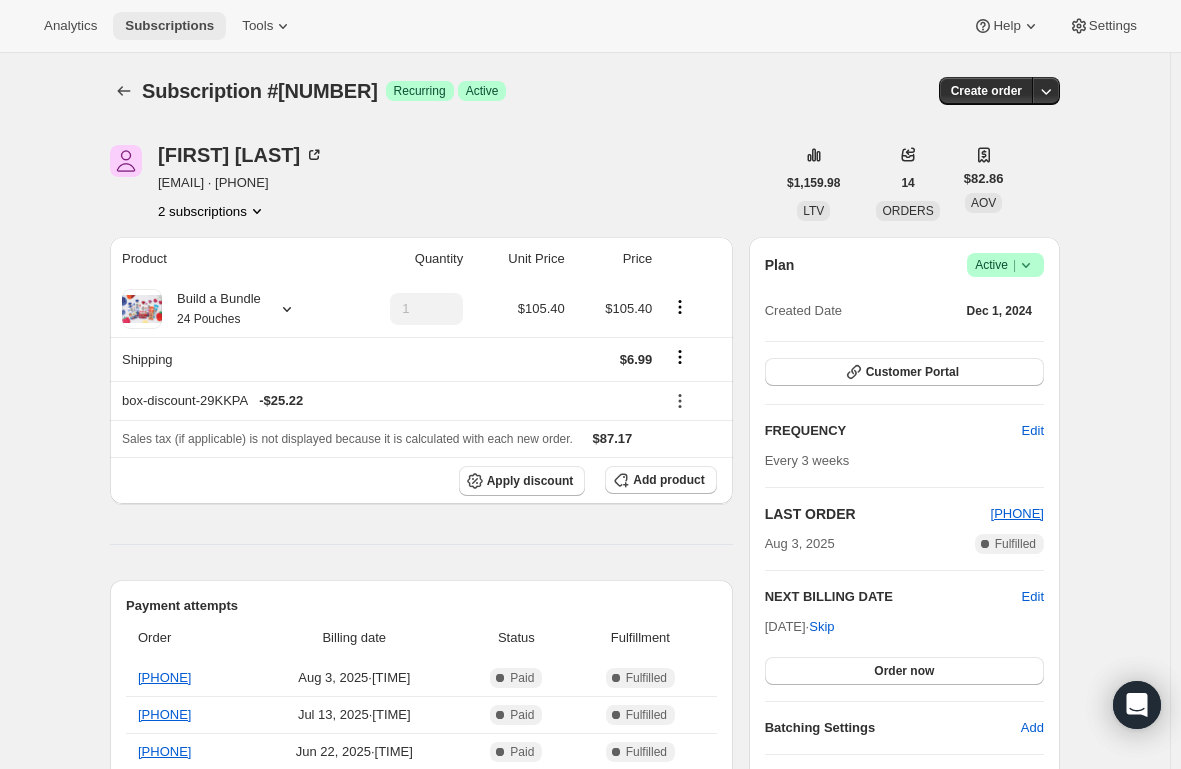 click on "Subscriptions" at bounding box center [169, 26] 